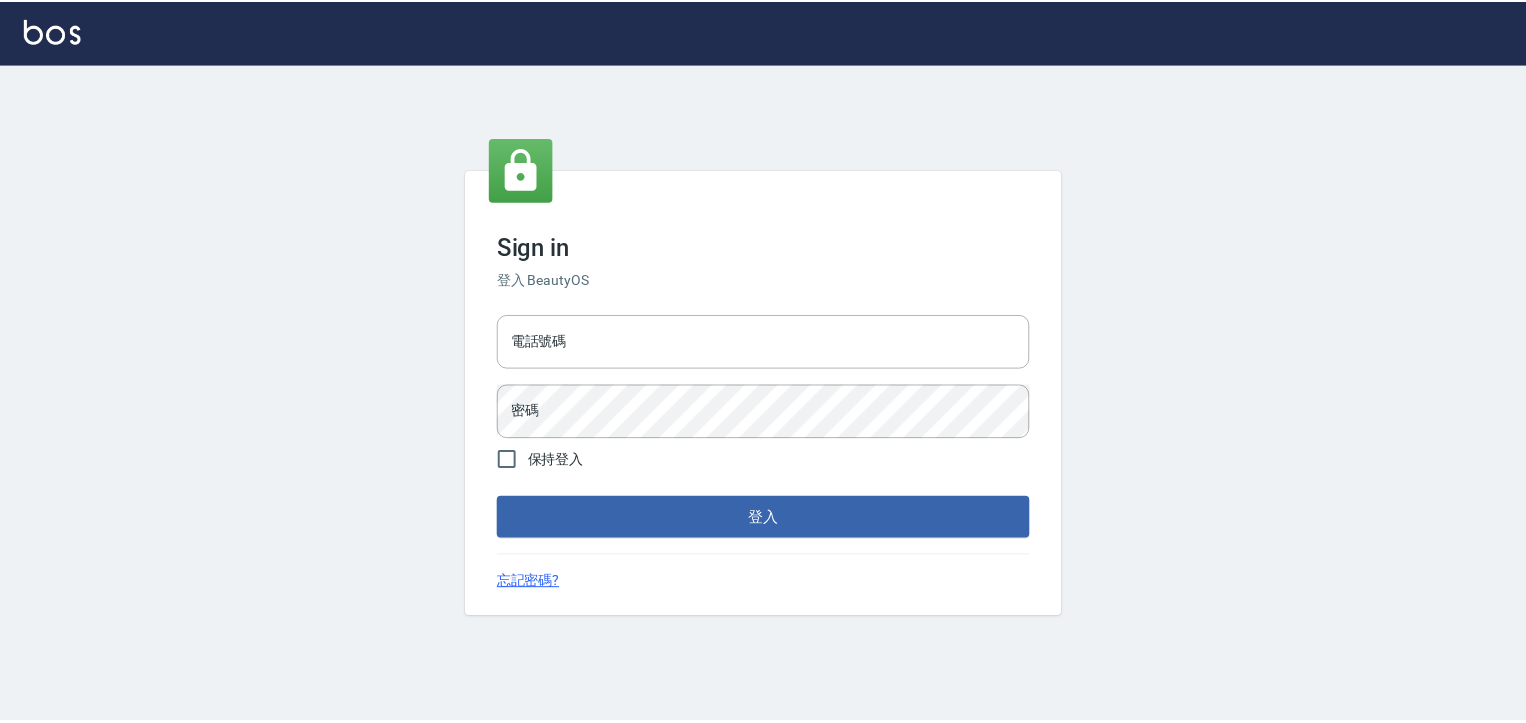 scroll, scrollTop: 0, scrollLeft: 0, axis: both 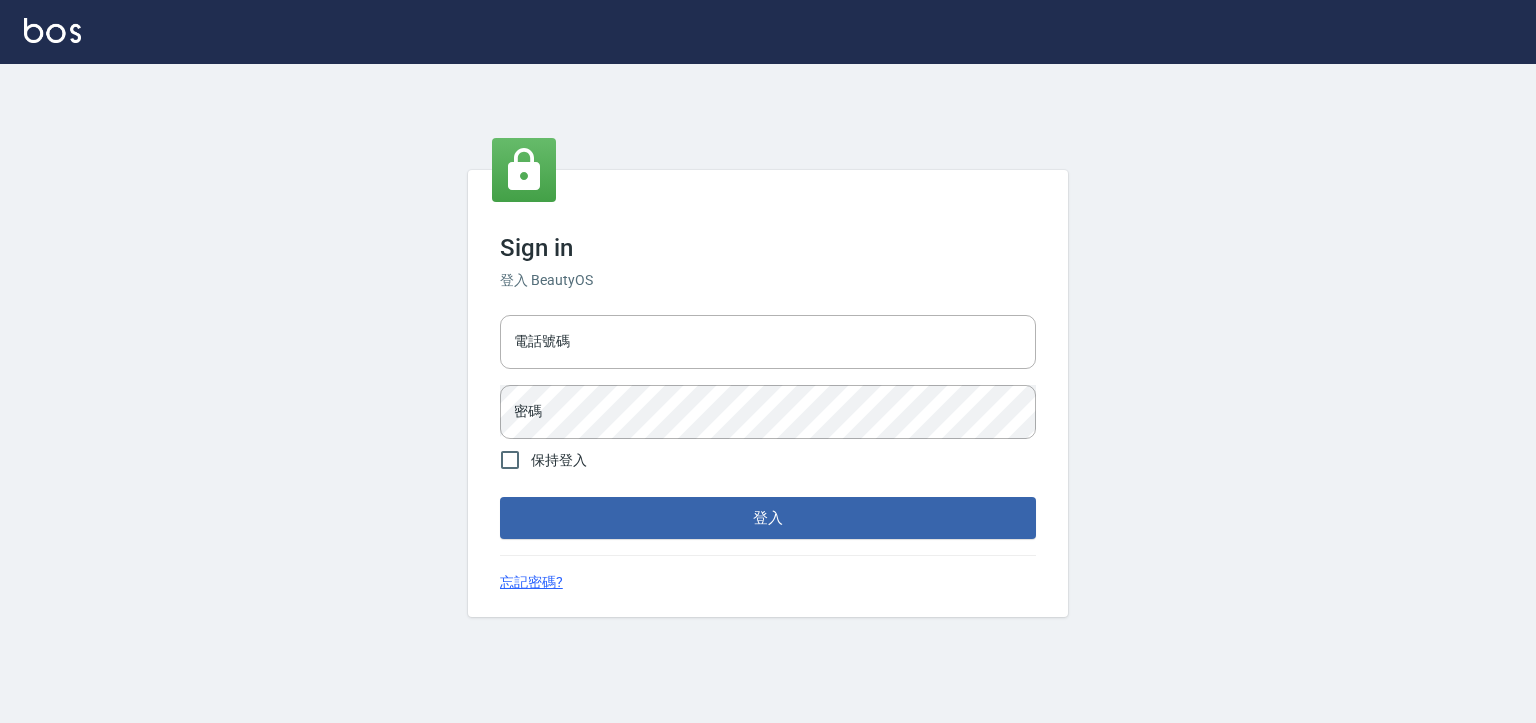 click on "電話號碼" at bounding box center [768, 342] 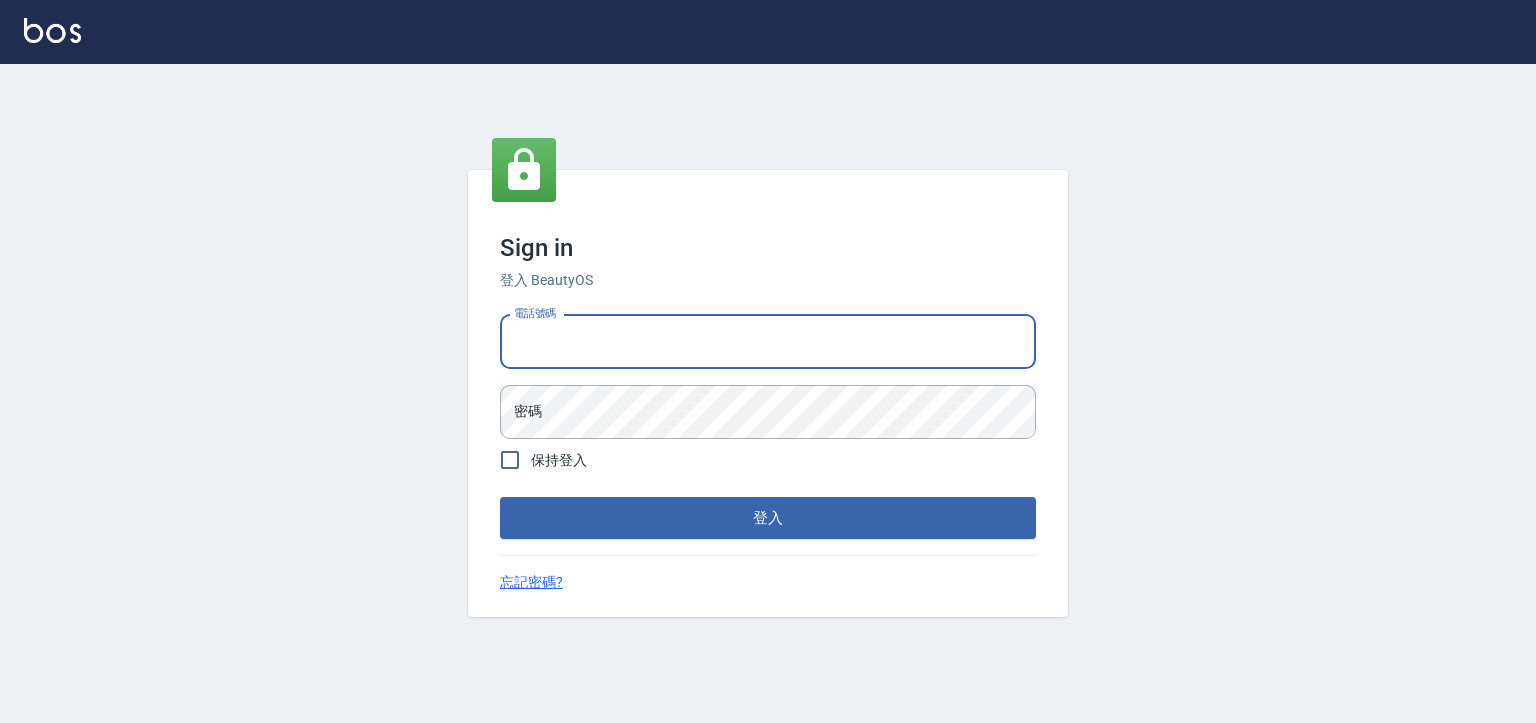 type on "0955218111" 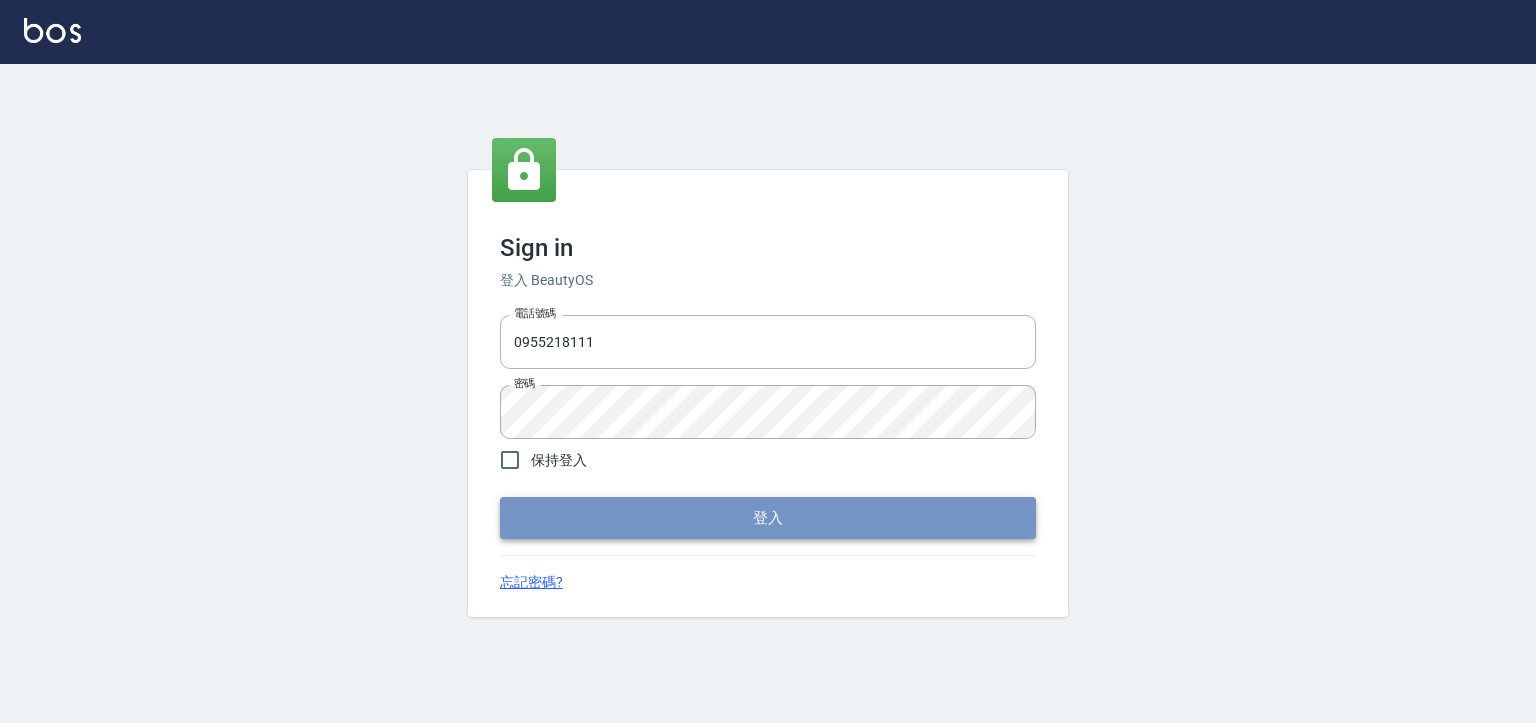 click on "登入" at bounding box center (768, 518) 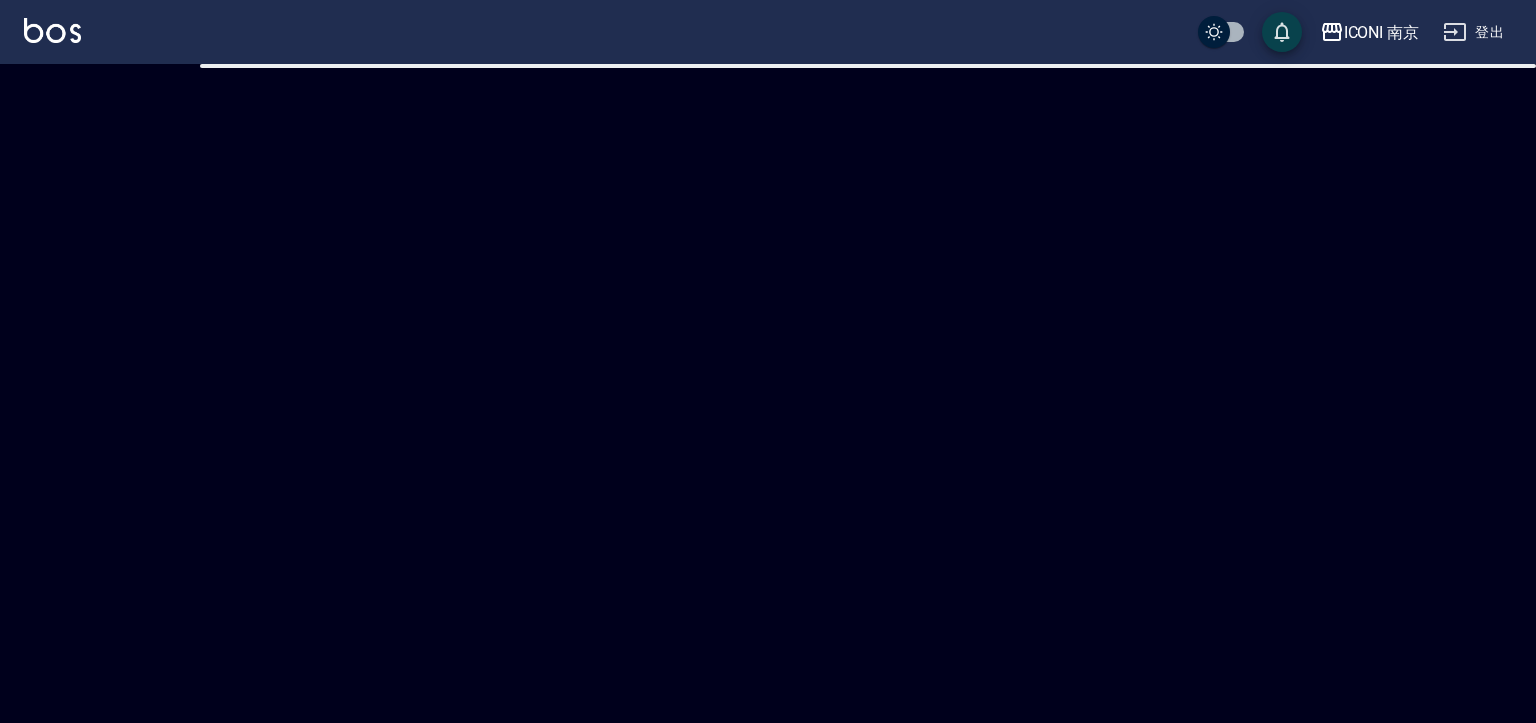 checkbox on "true" 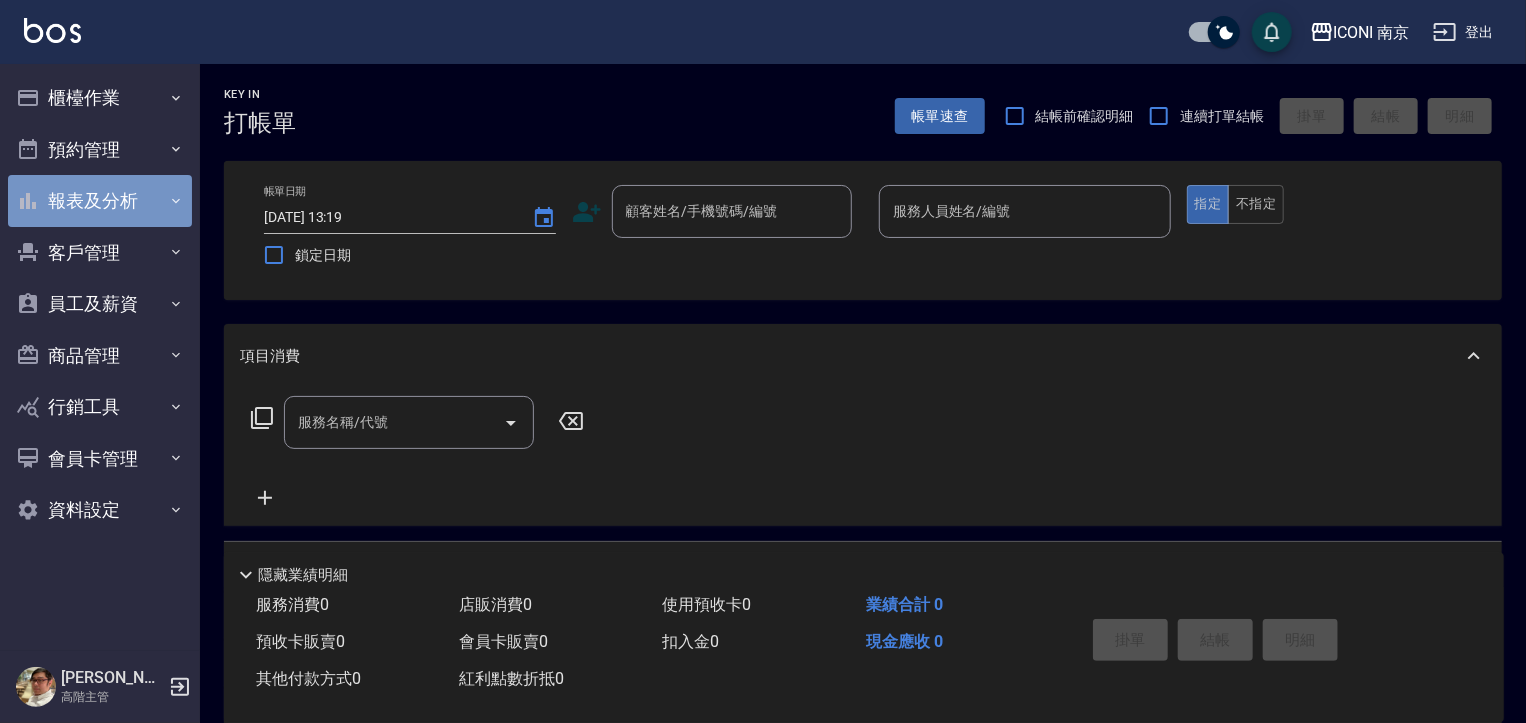 click on "報表及分析" at bounding box center [100, 201] 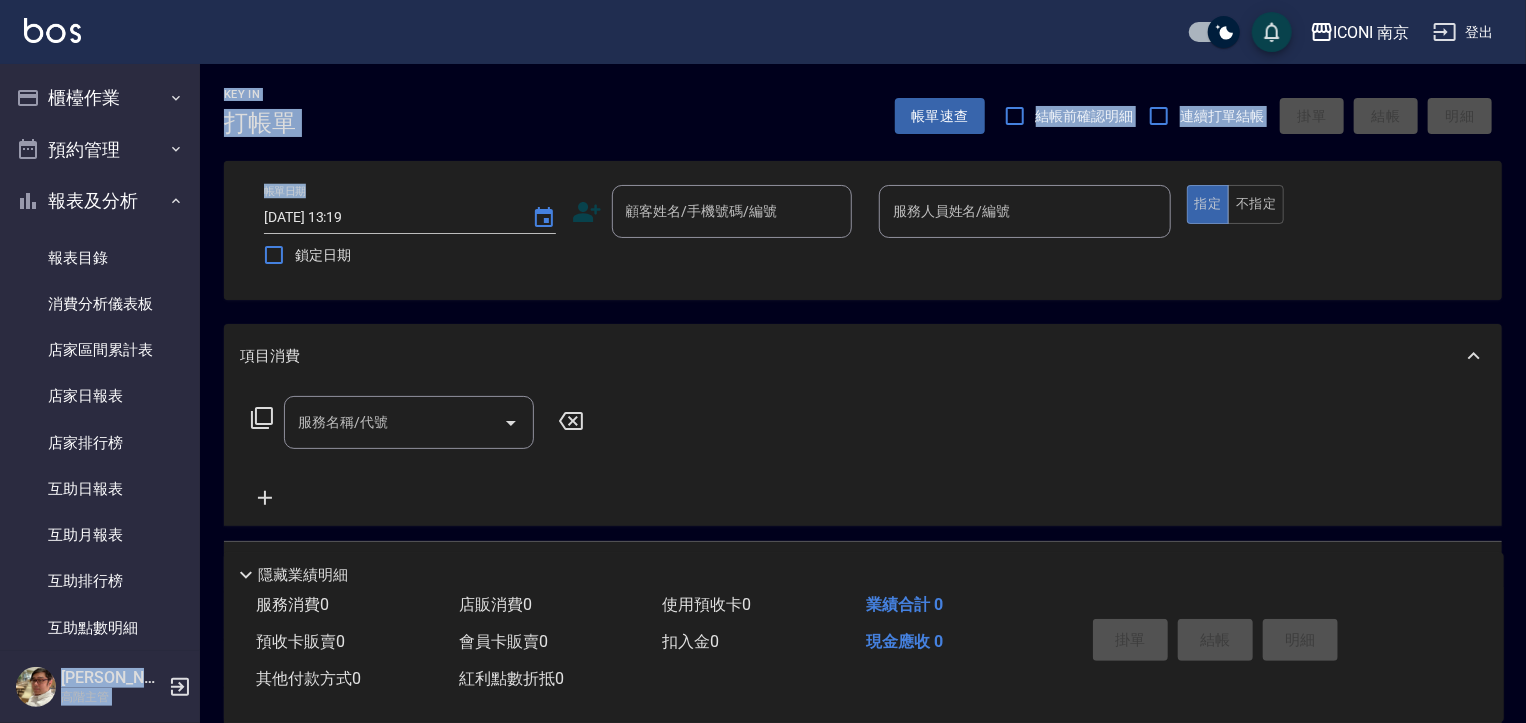 drag, startPoint x: 200, startPoint y: 183, endPoint x: 196, endPoint y: 238, distance: 55.145264 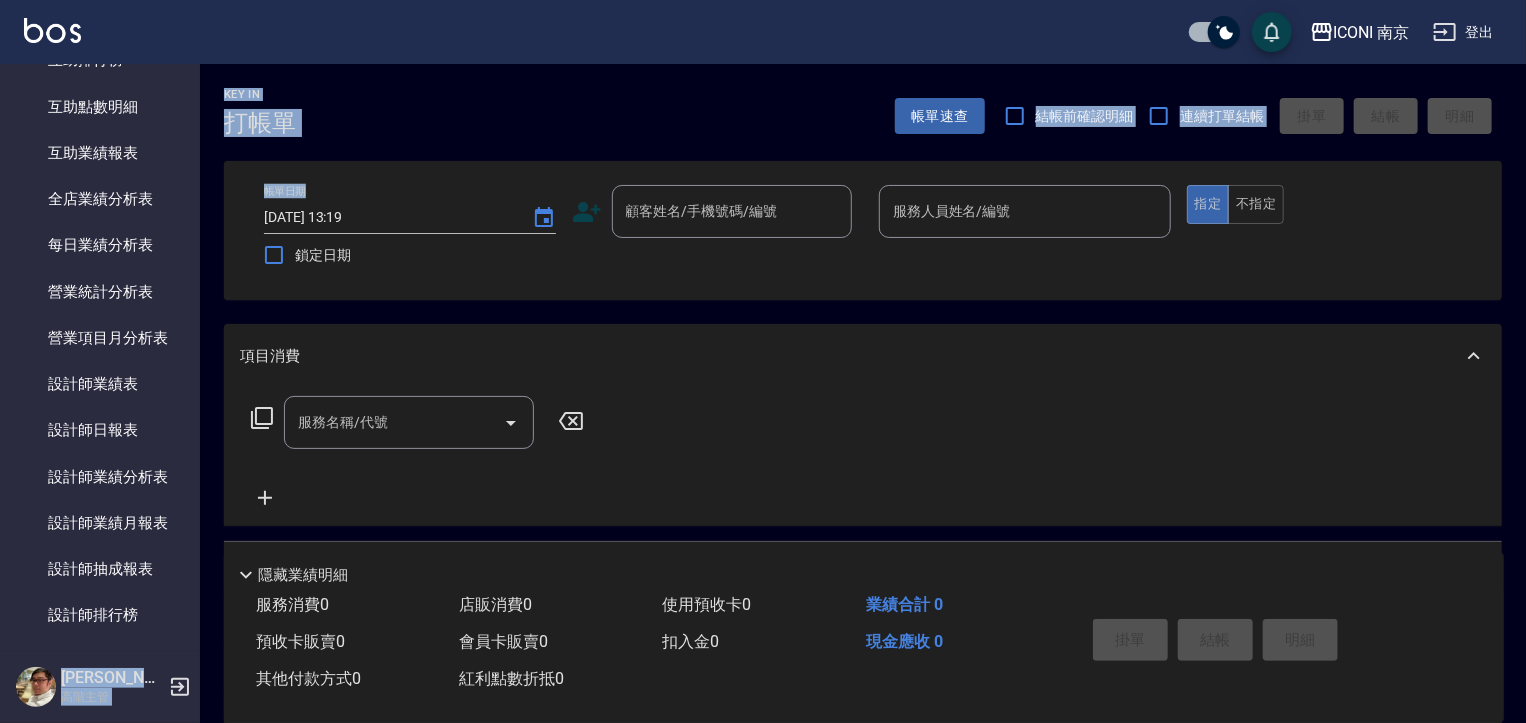scroll, scrollTop: 637, scrollLeft: 0, axis: vertical 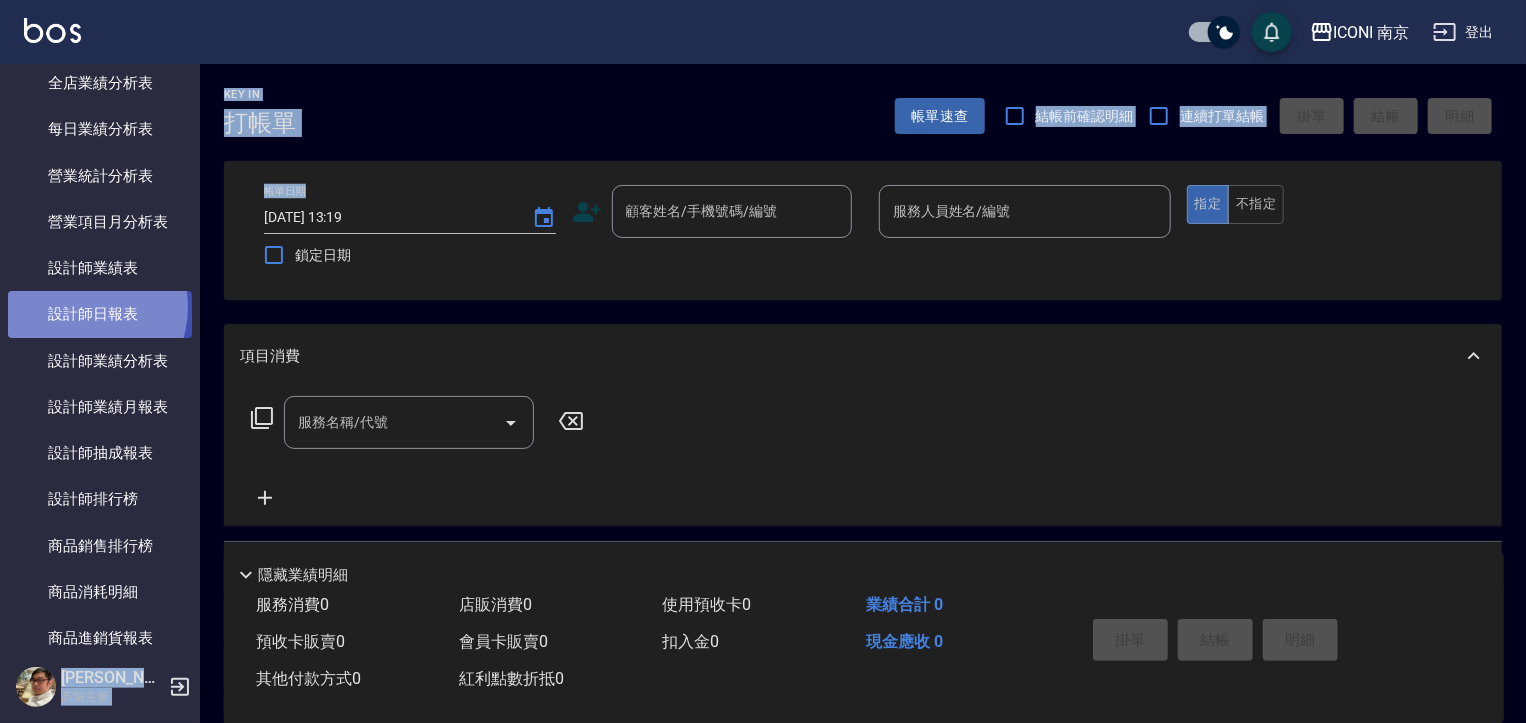 click on "設計師日報表" at bounding box center (100, 314) 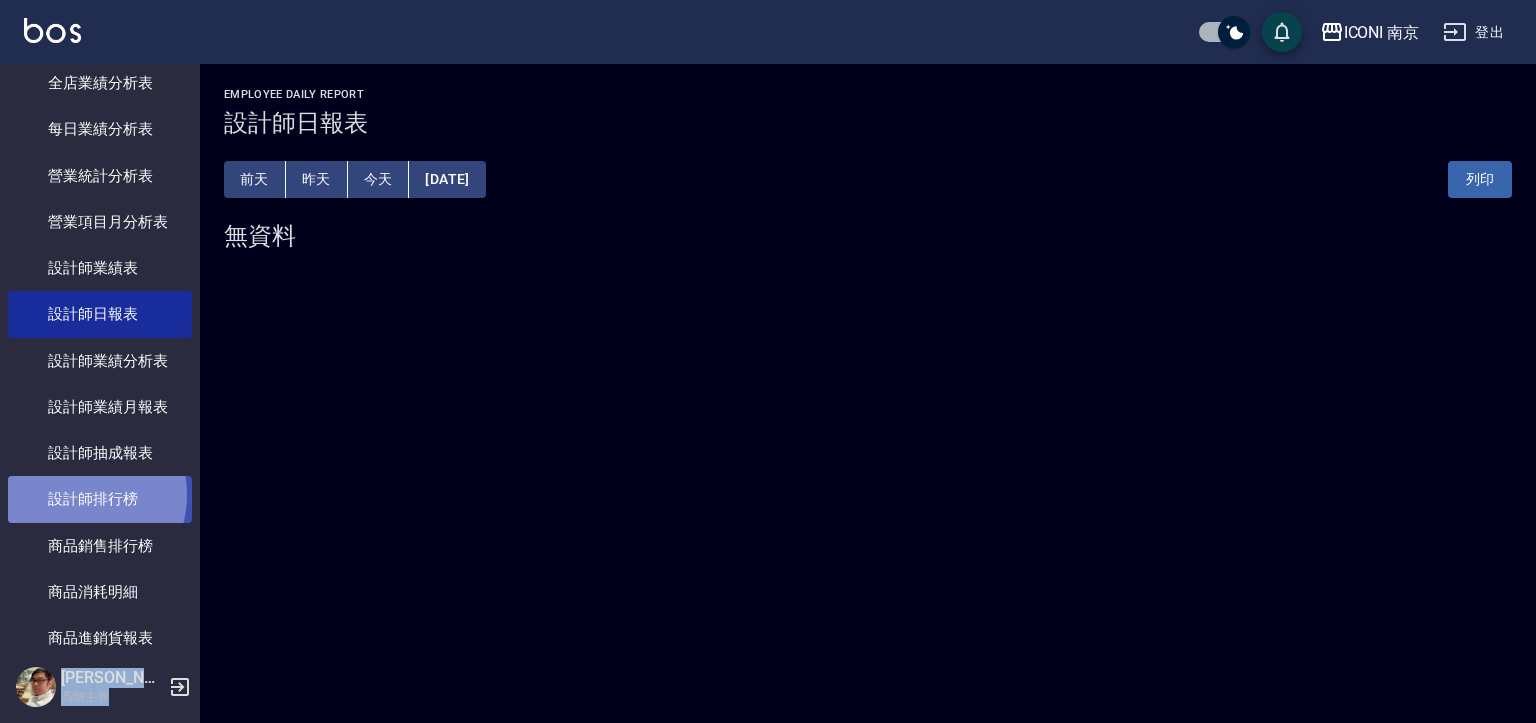 click on "設計師排行榜" at bounding box center (100, 499) 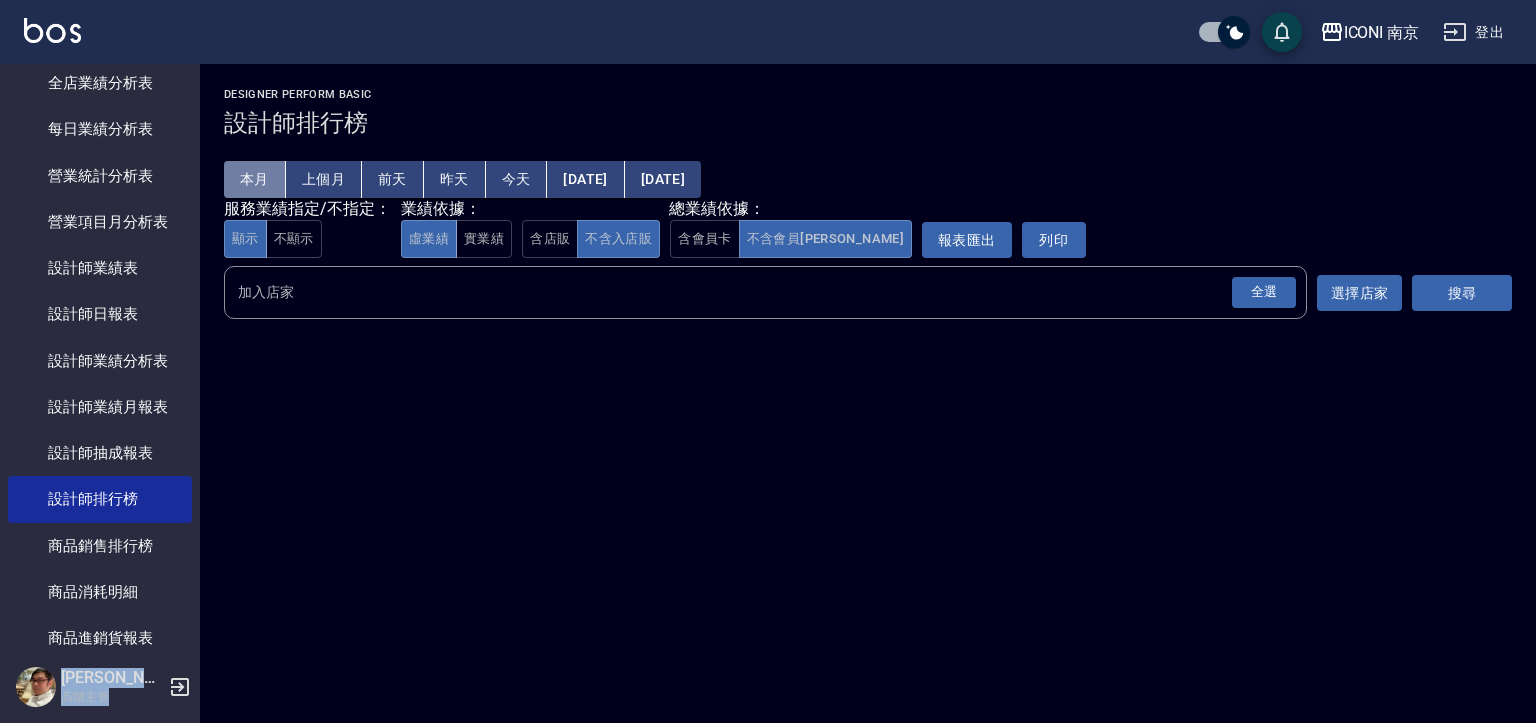 click on "本月" at bounding box center (255, 179) 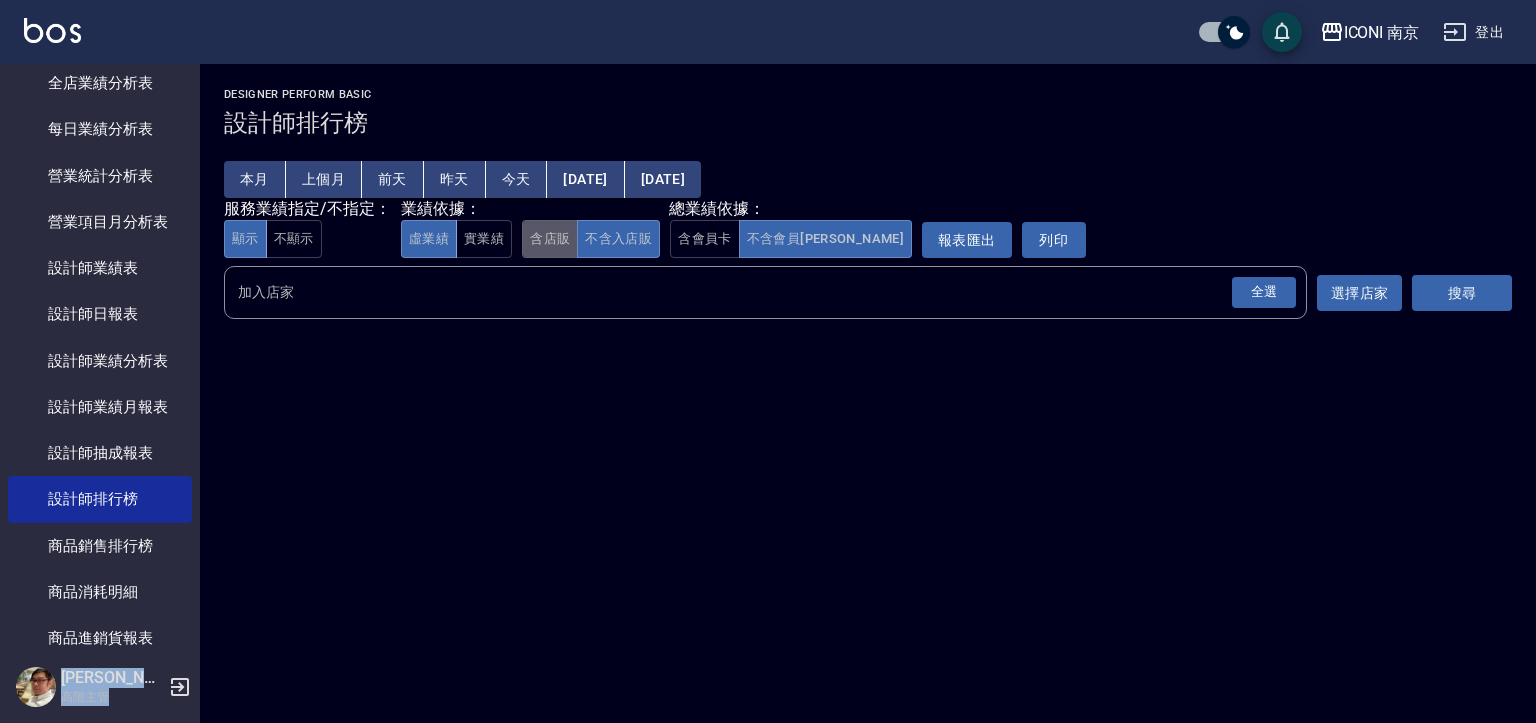 click on "含店販" at bounding box center (550, 239) 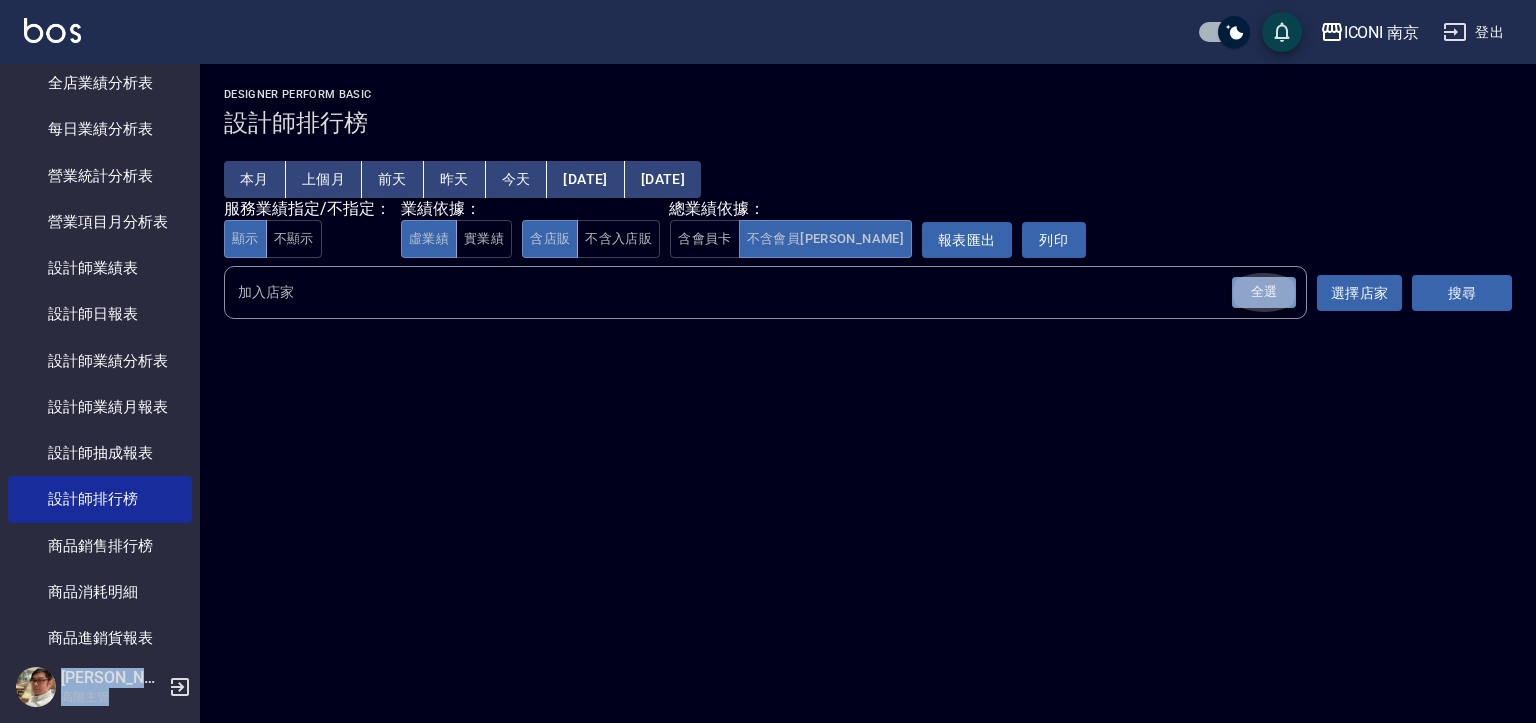 click on "全選" at bounding box center [1264, 292] 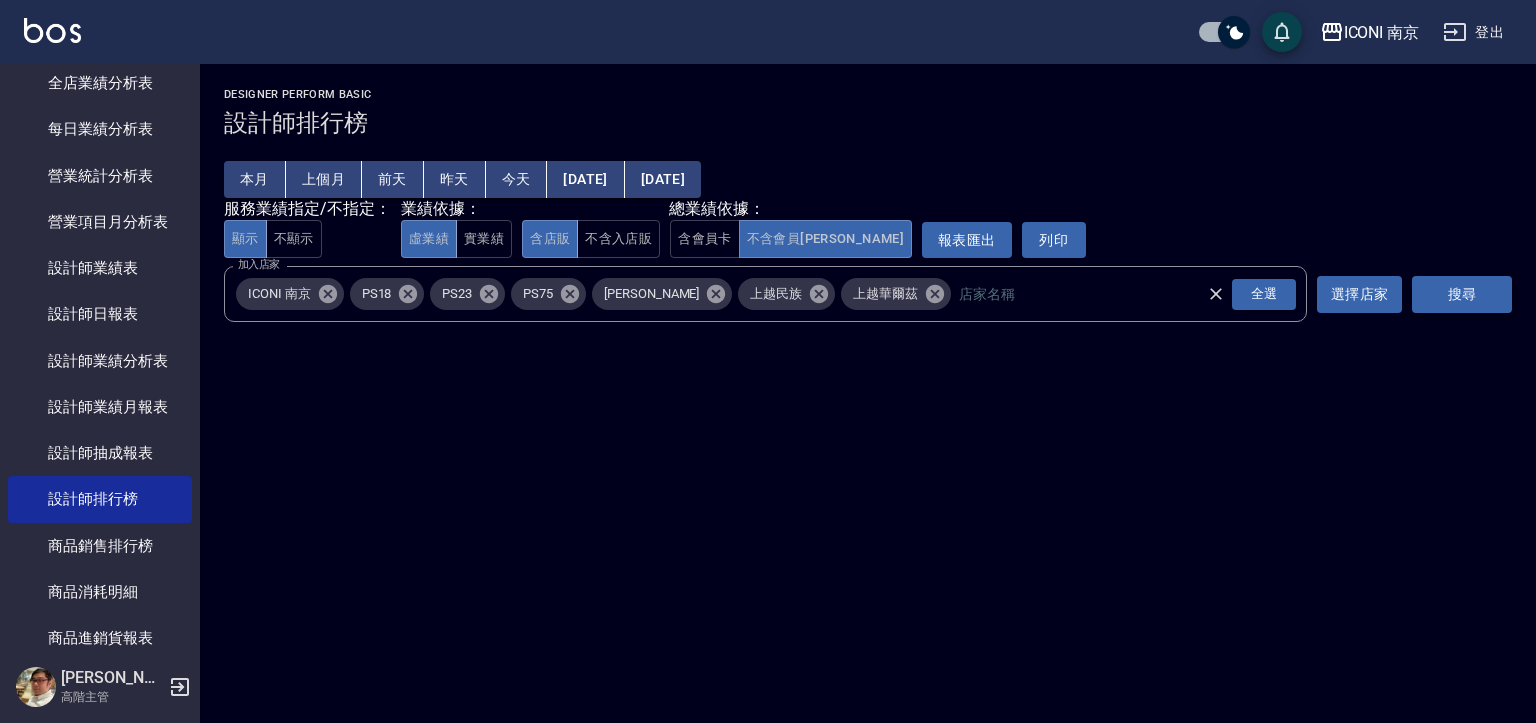 click on "搜尋" at bounding box center (1462, 294) 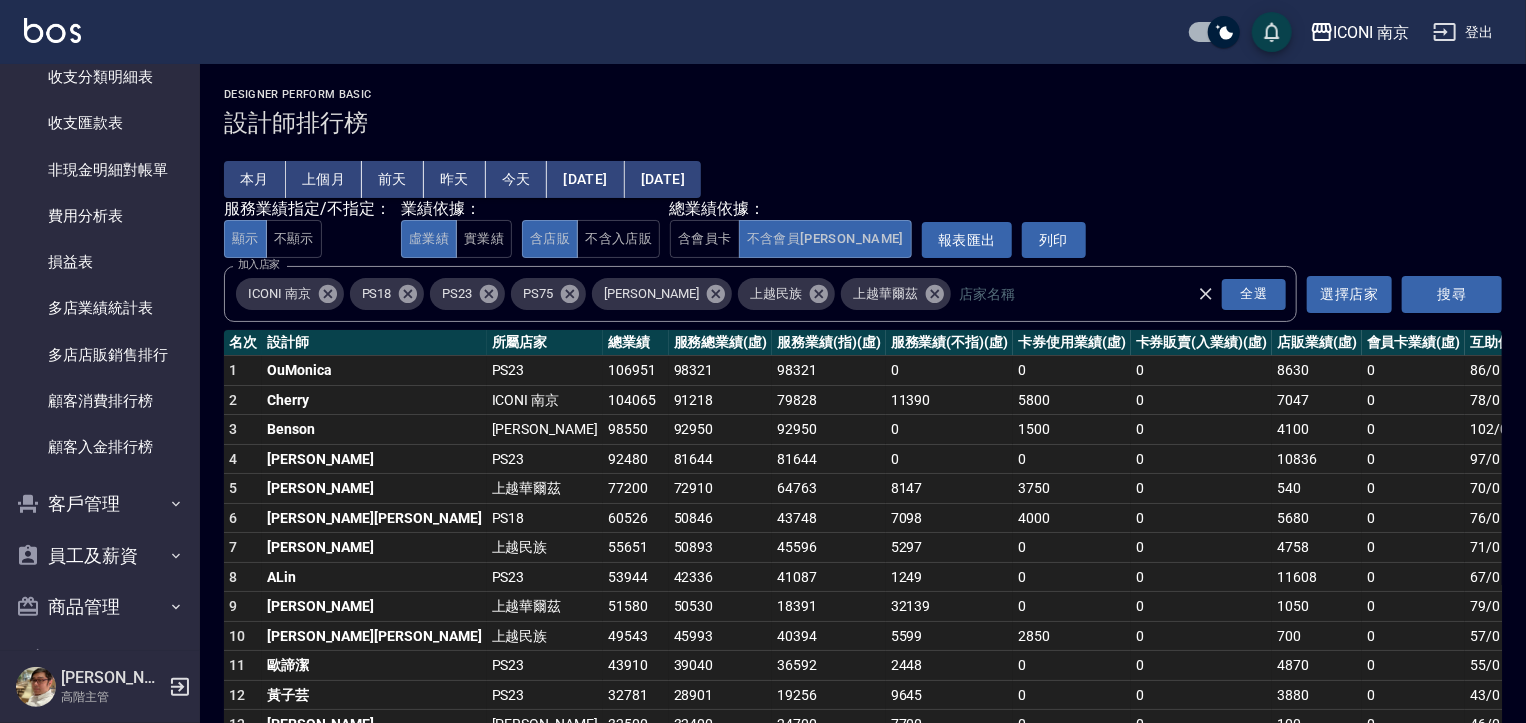 scroll, scrollTop: 1760, scrollLeft: 0, axis: vertical 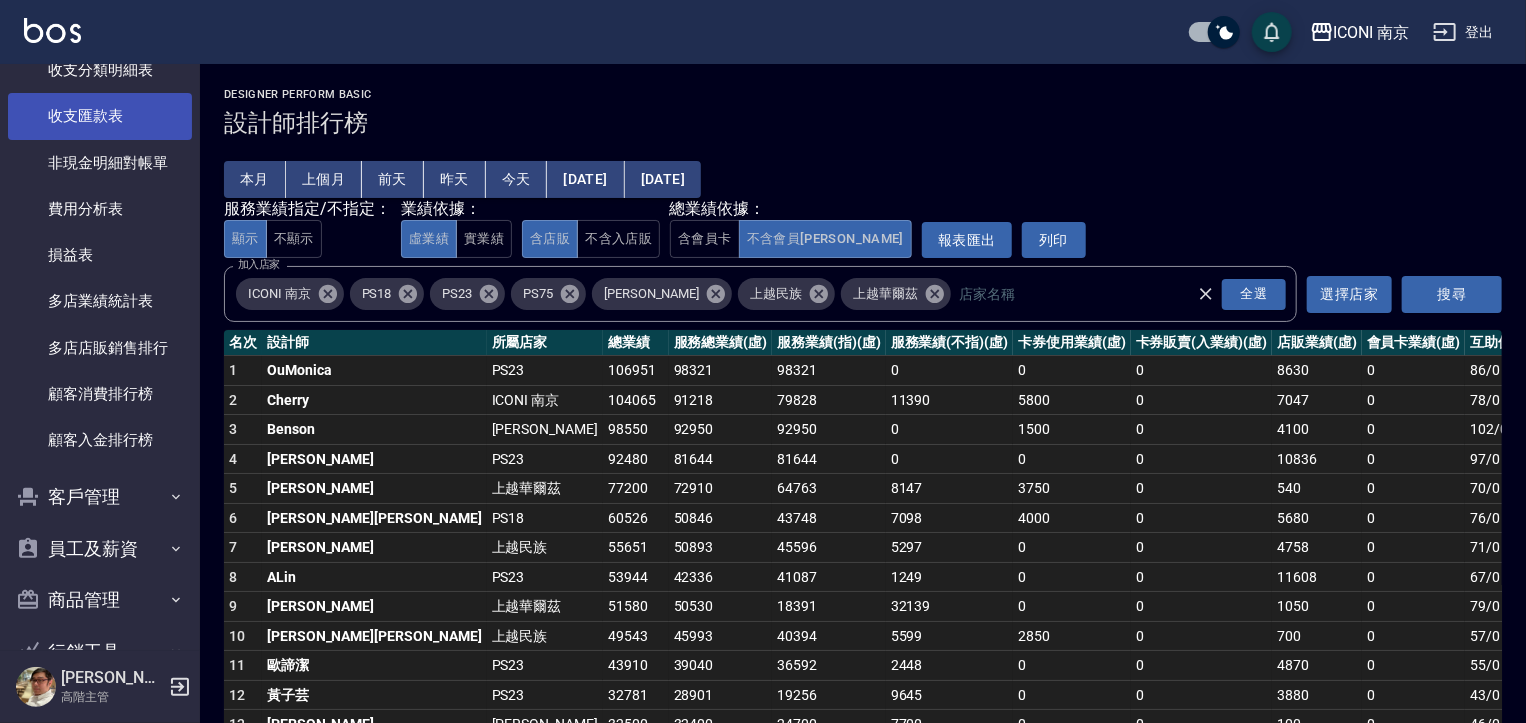 click on "收支匯款表" at bounding box center (100, 116) 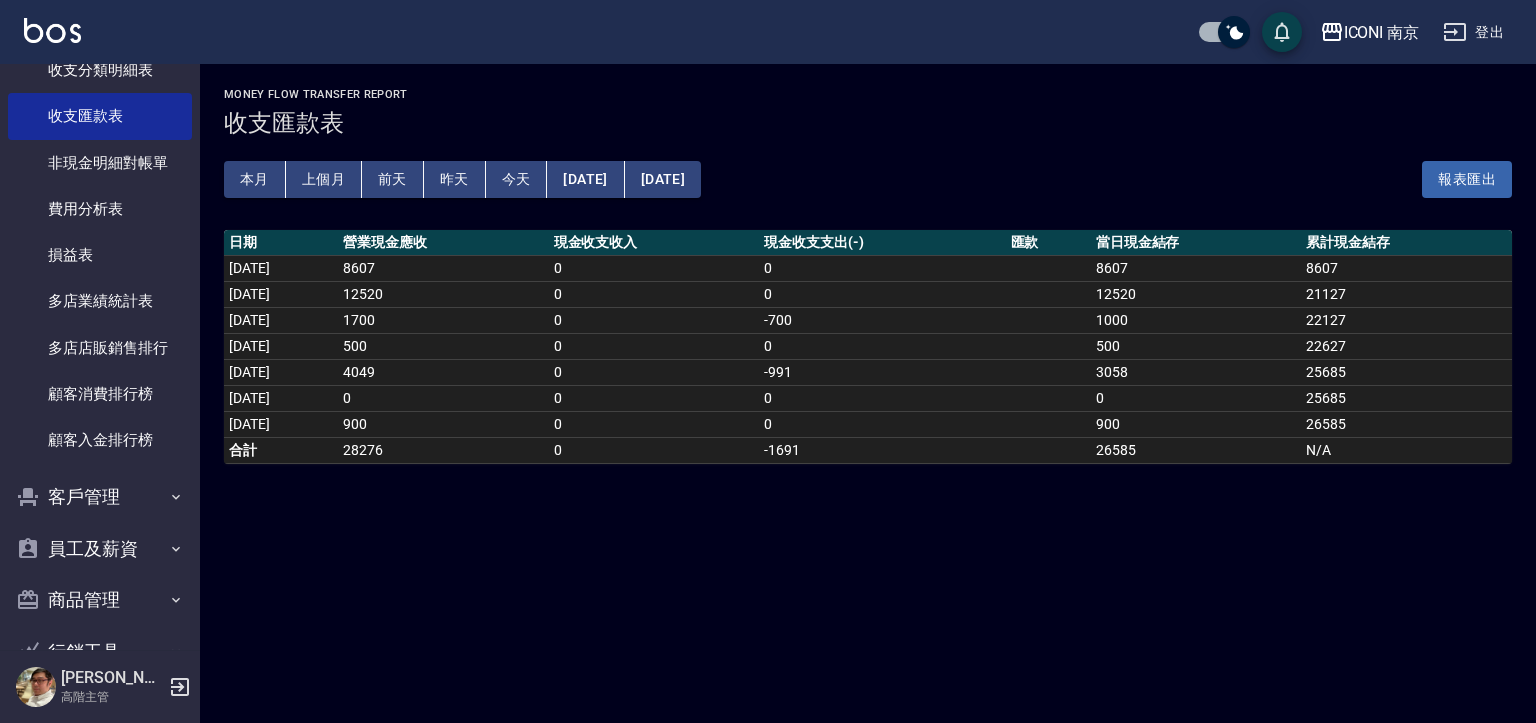 click on "上個月" at bounding box center [324, 179] 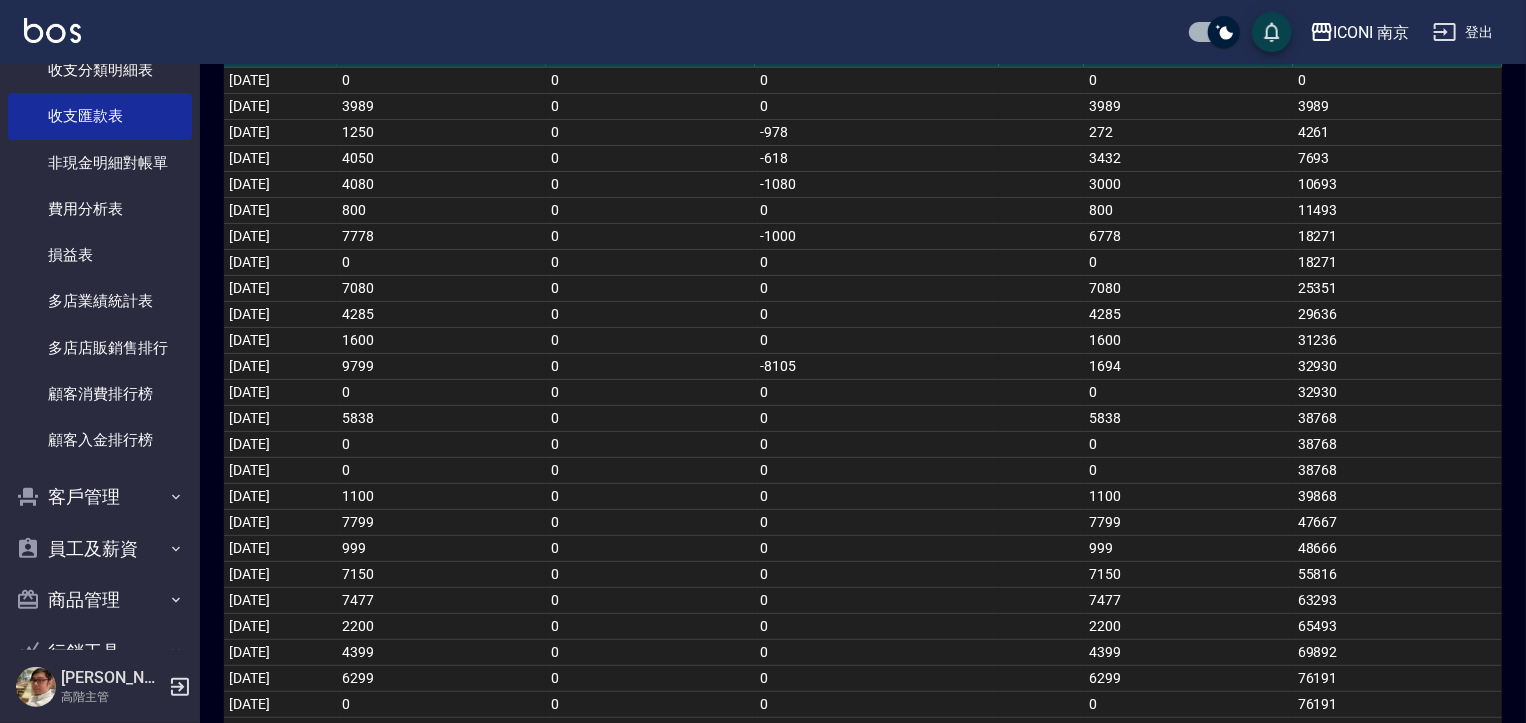 scroll, scrollTop: 330, scrollLeft: 0, axis: vertical 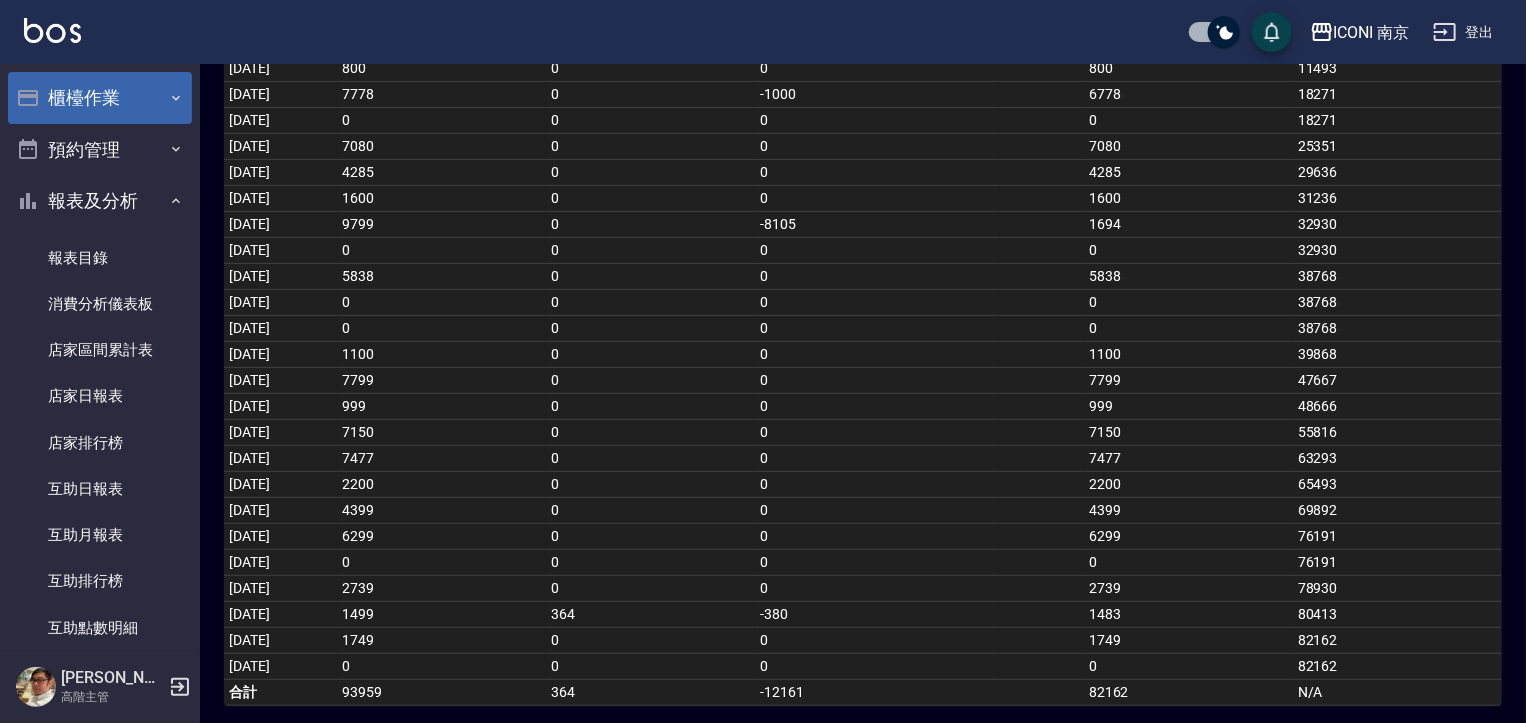 click on "櫃檯作業" at bounding box center [100, 98] 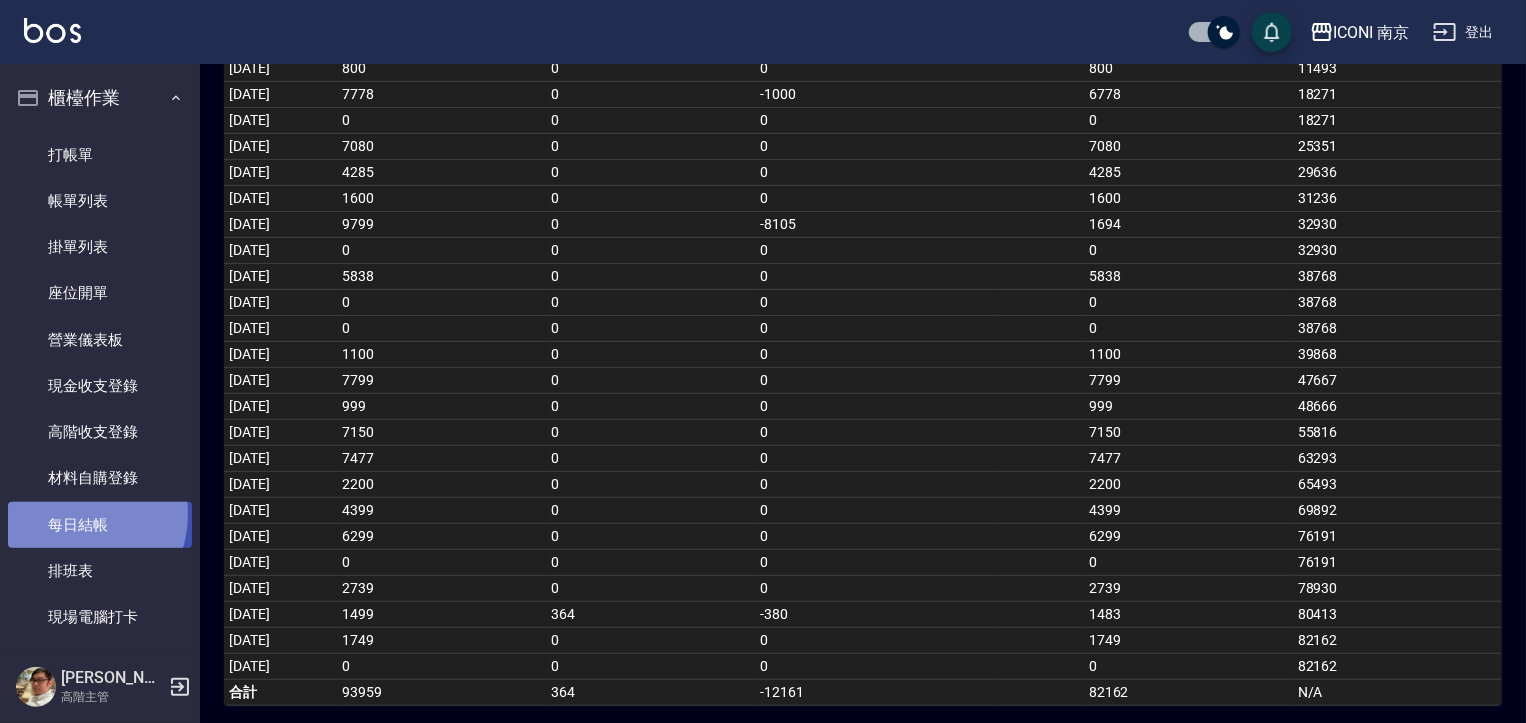 click on "每日結帳" at bounding box center (100, 525) 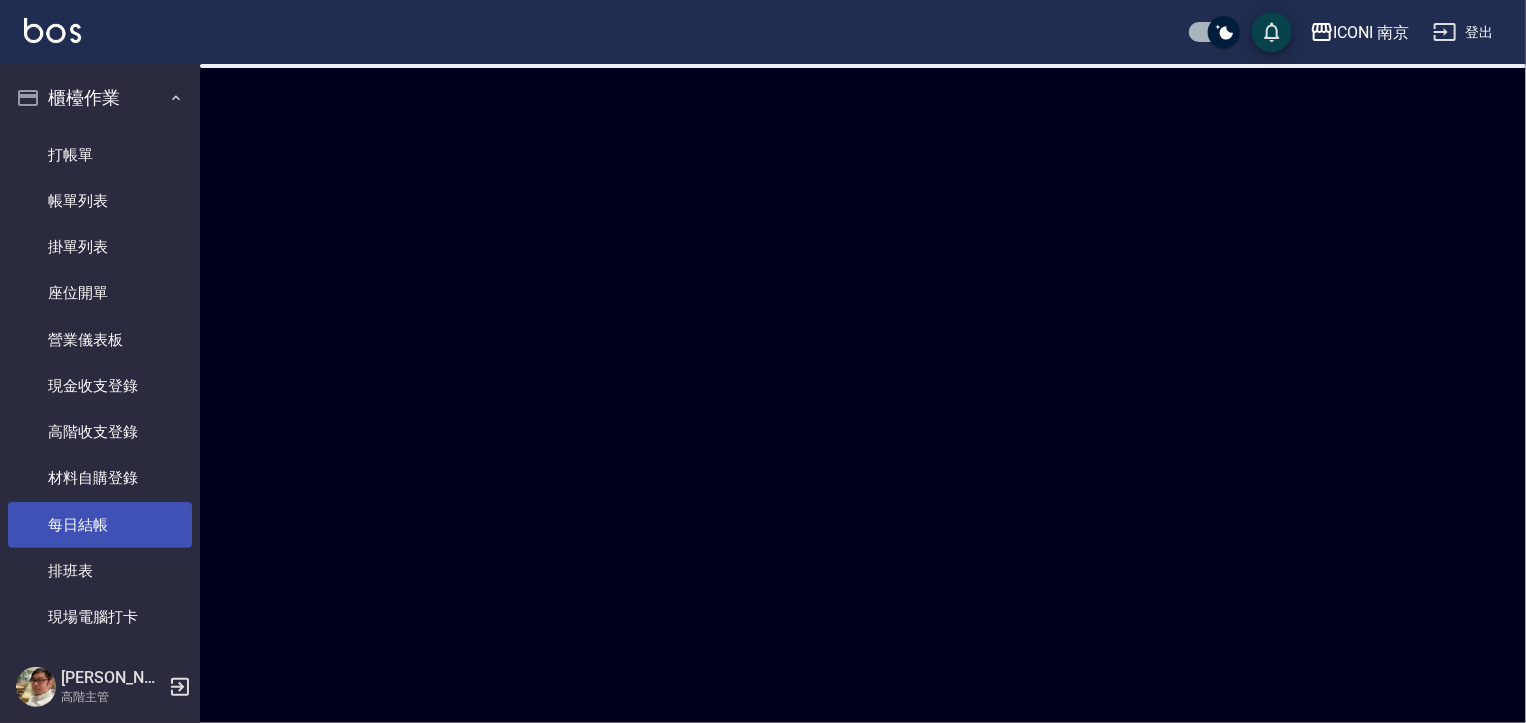 scroll, scrollTop: 0, scrollLeft: 0, axis: both 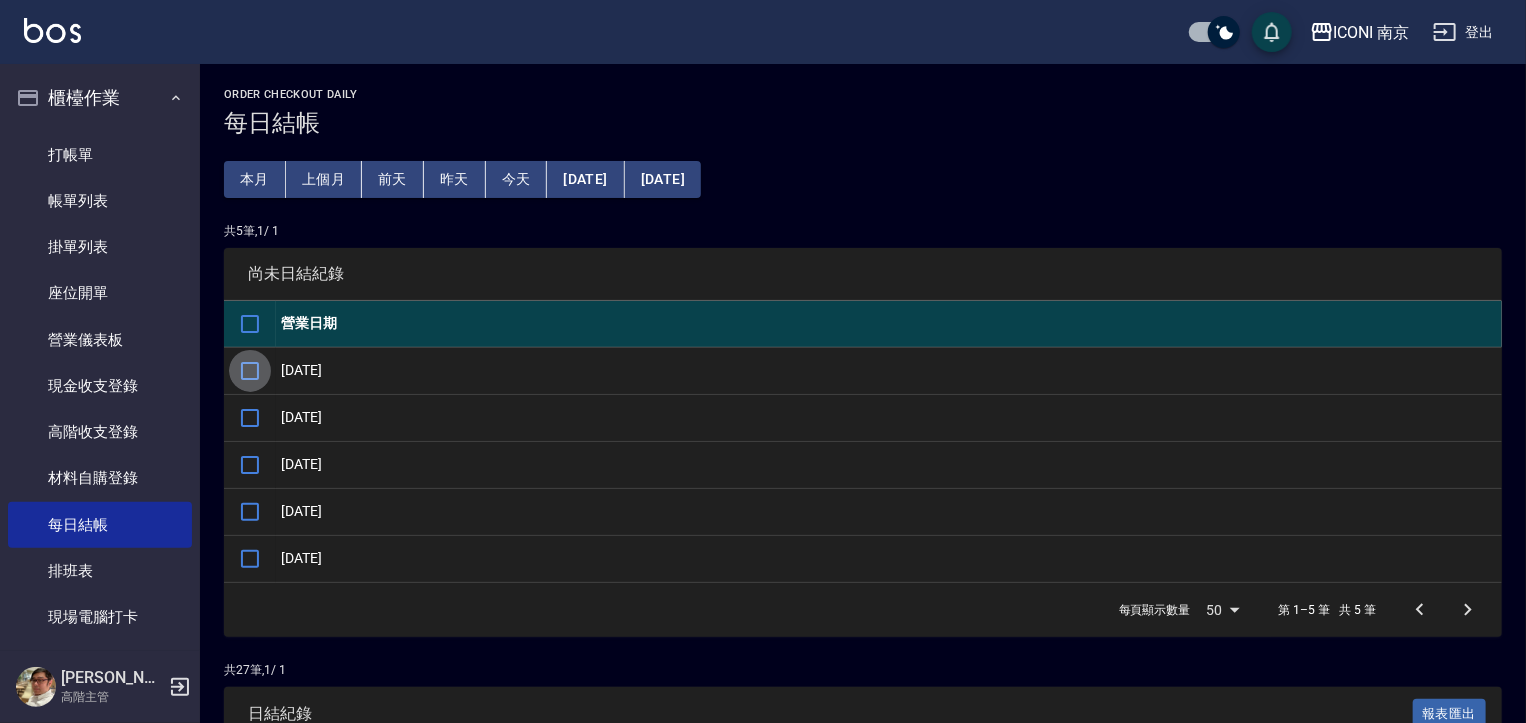 click at bounding box center [250, 371] 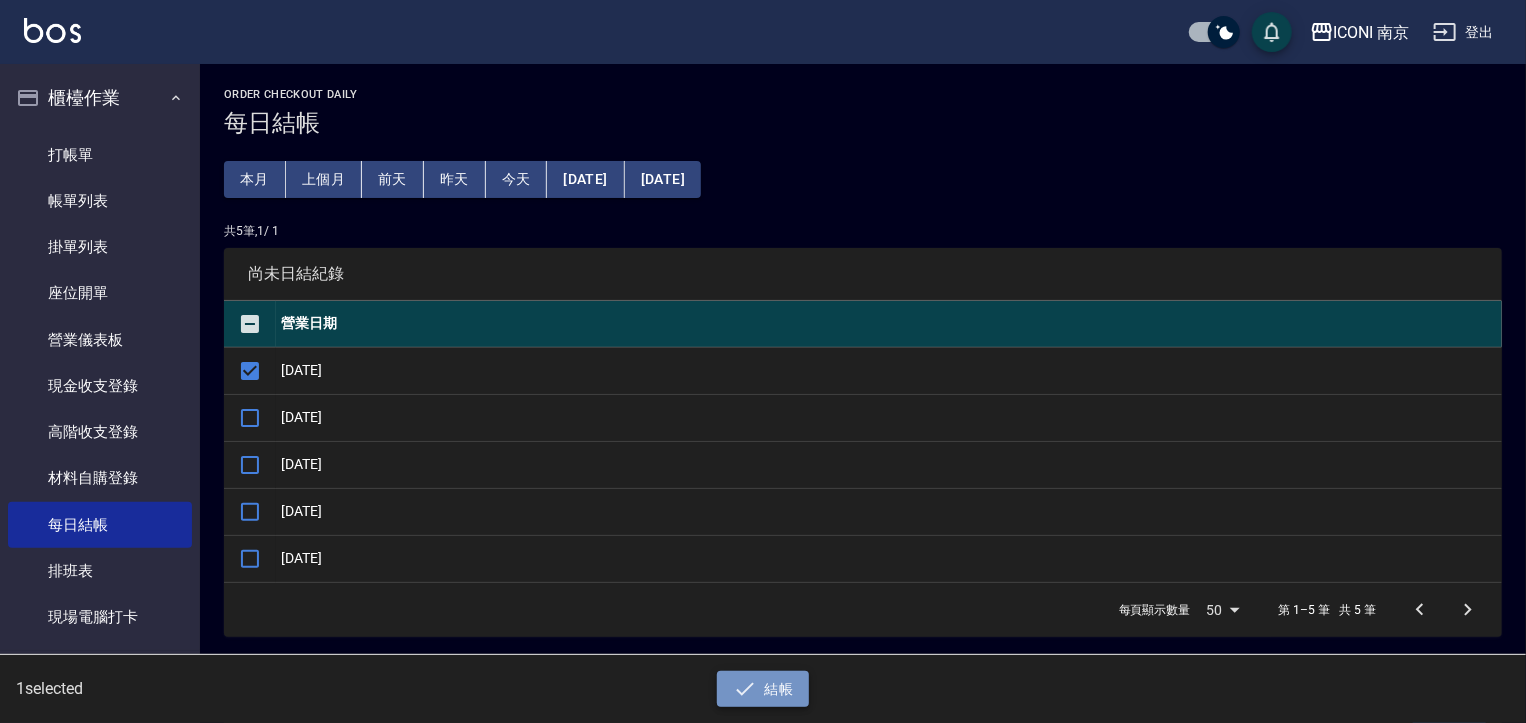 click on "結帳" at bounding box center (763, 689) 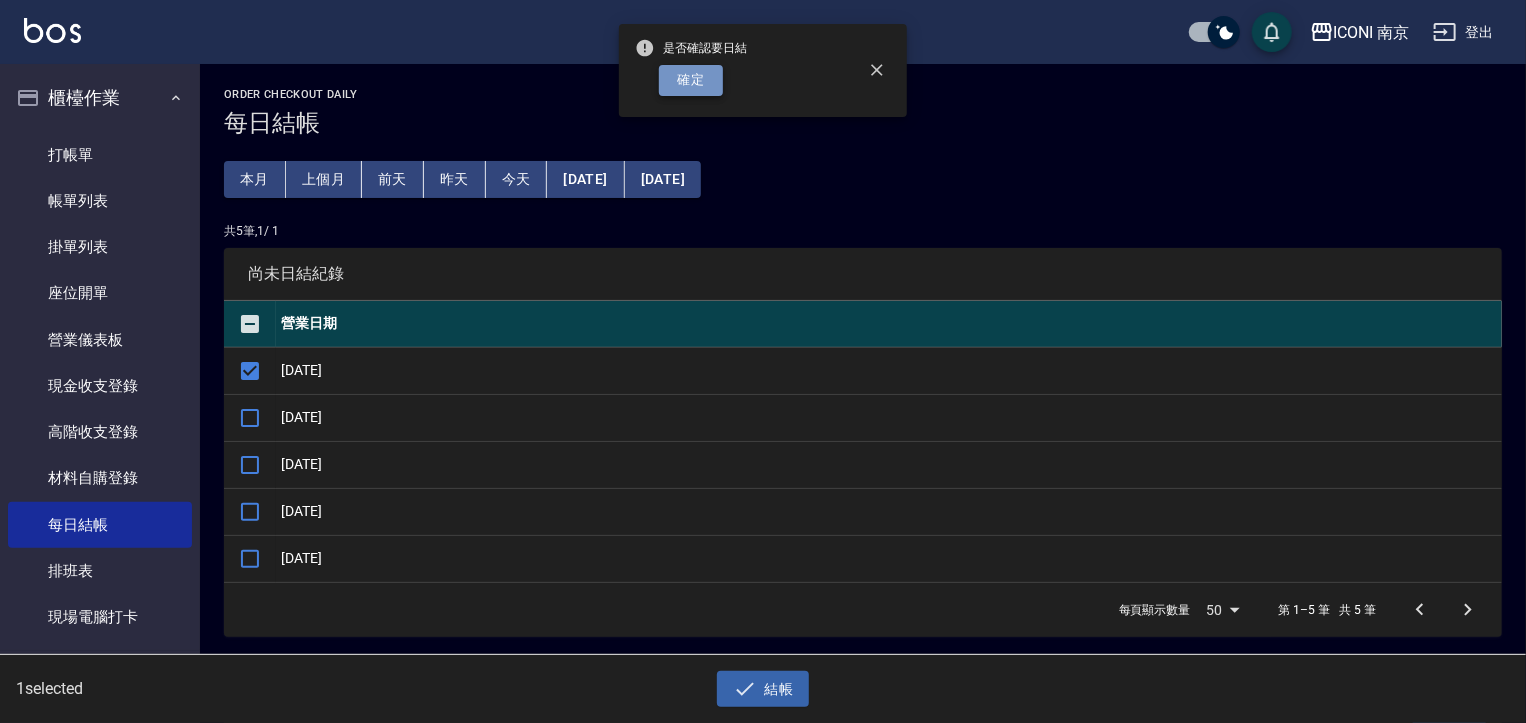 click on "確定" at bounding box center [691, 80] 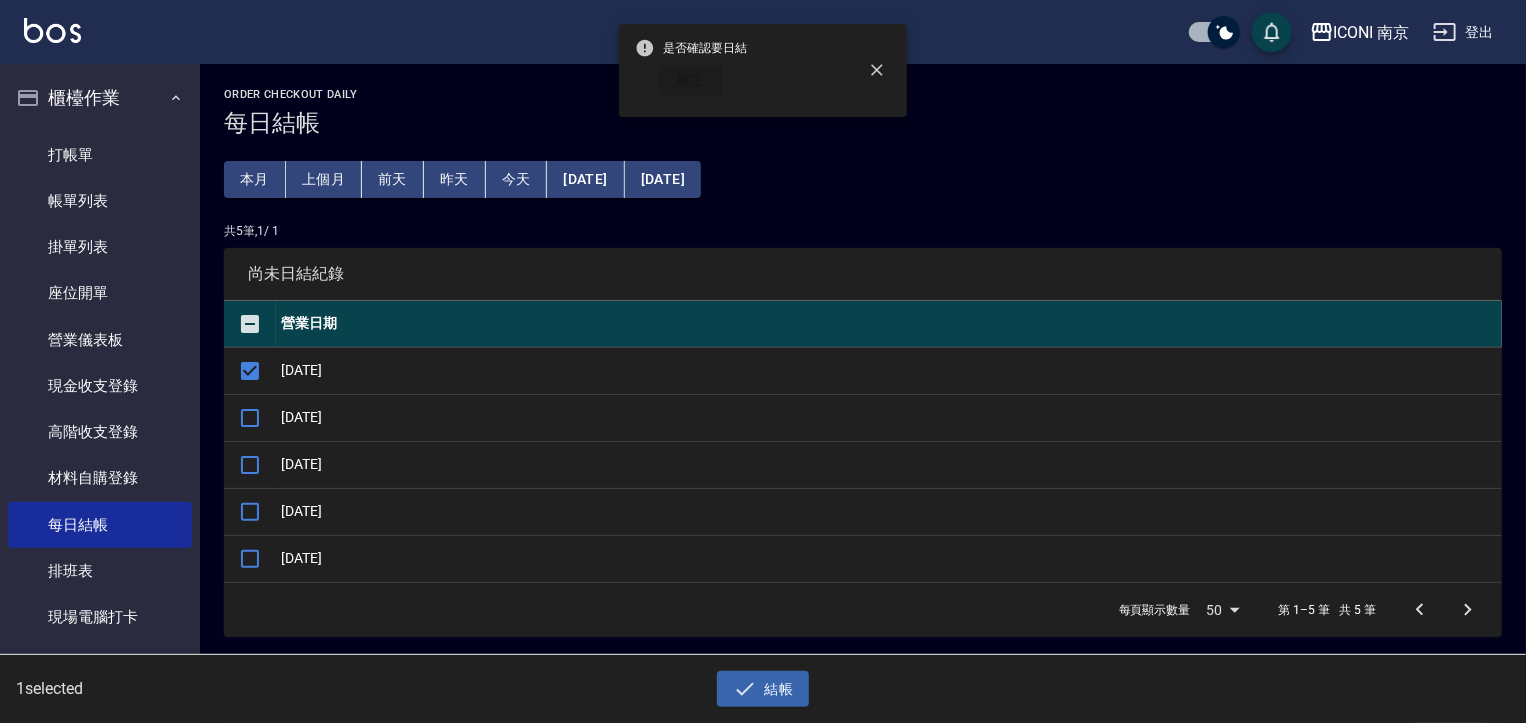 checkbox on "false" 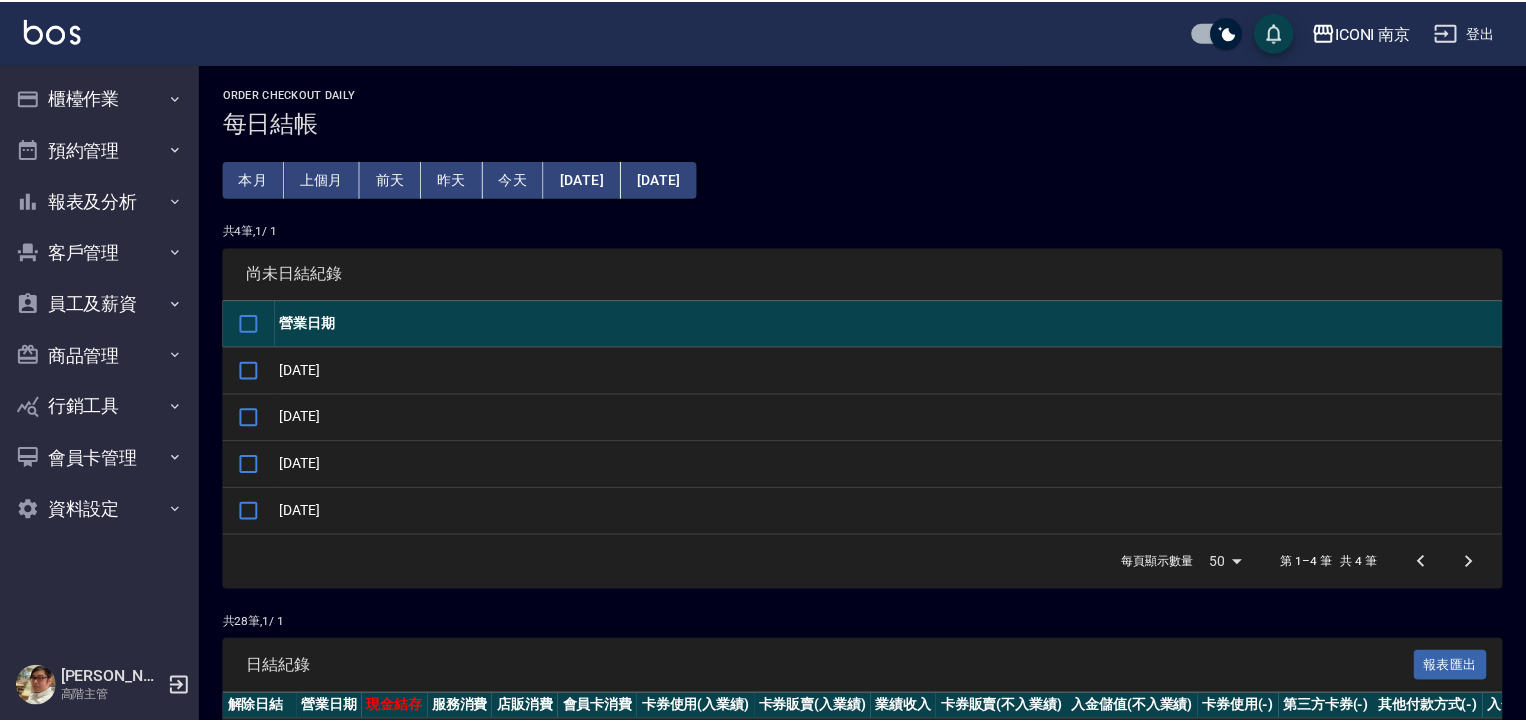 scroll, scrollTop: 0, scrollLeft: 0, axis: both 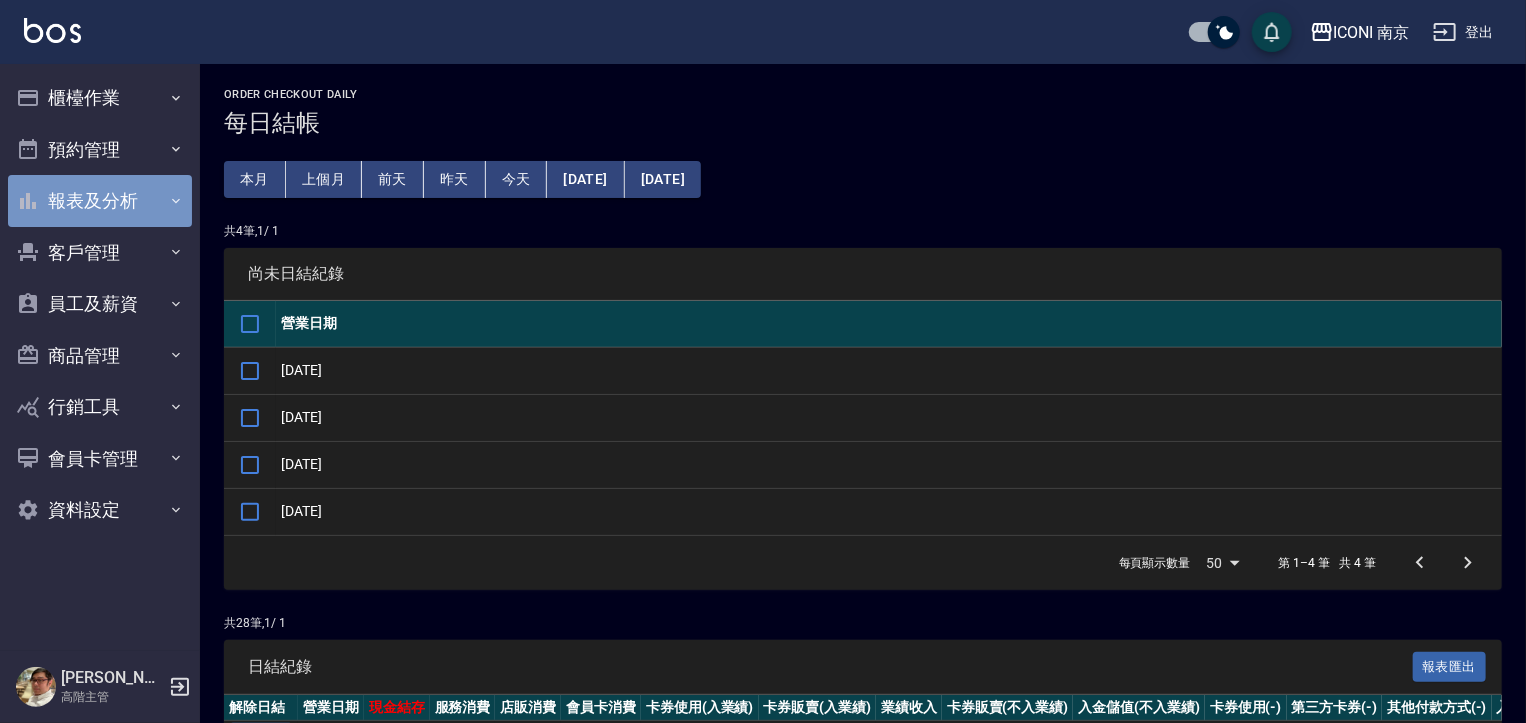 click on "報表及分析" at bounding box center (100, 201) 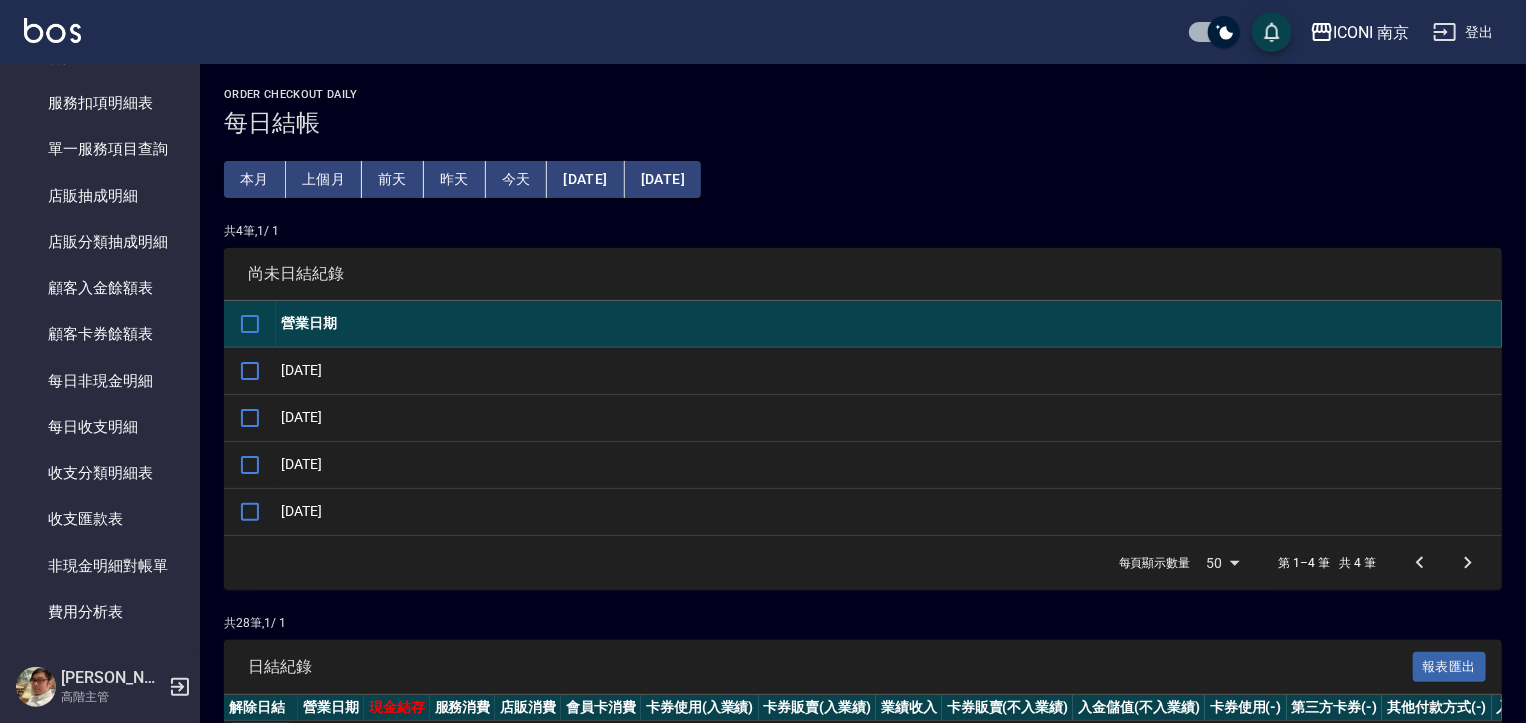 scroll, scrollTop: 1368, scrollLeft: 0, axis: vertical 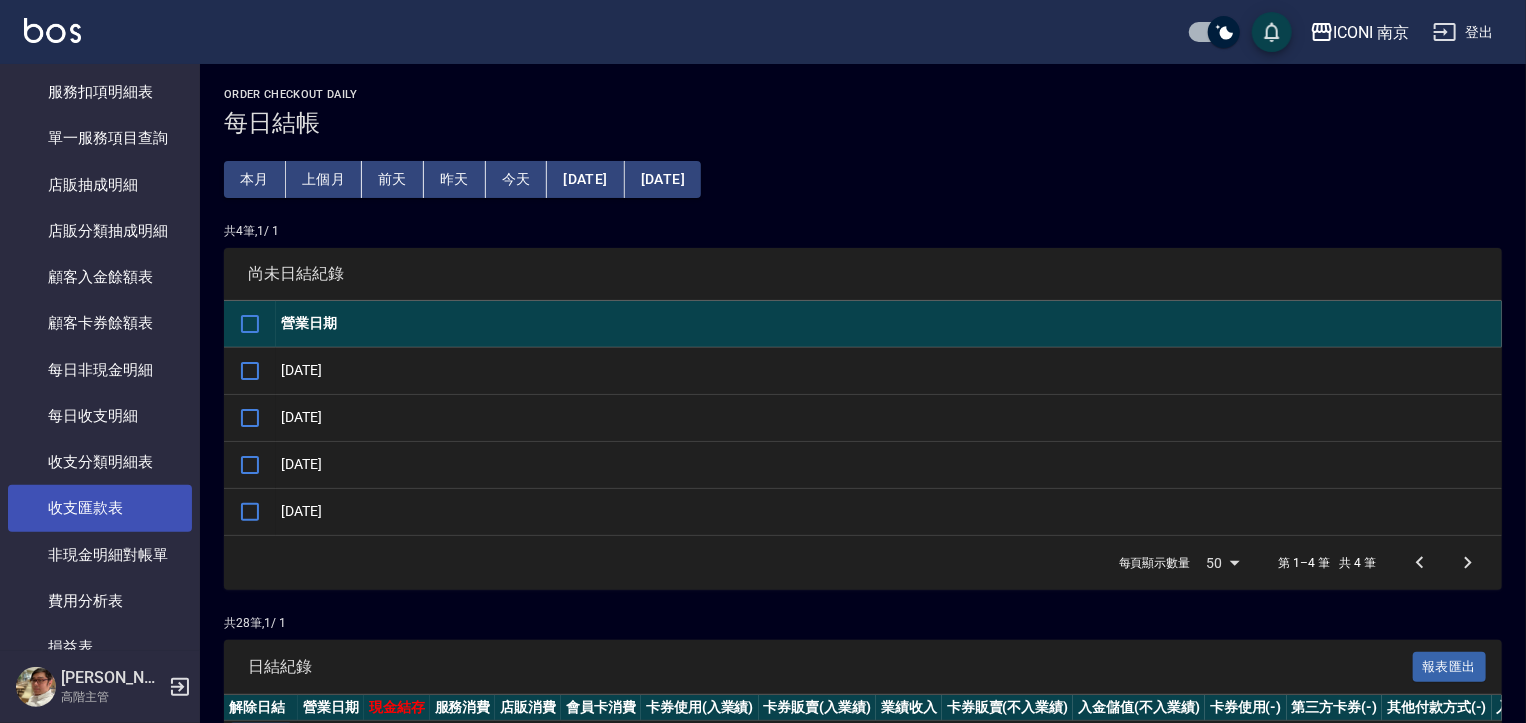 click on "收支匯款表" at bounding box center (100, 508) 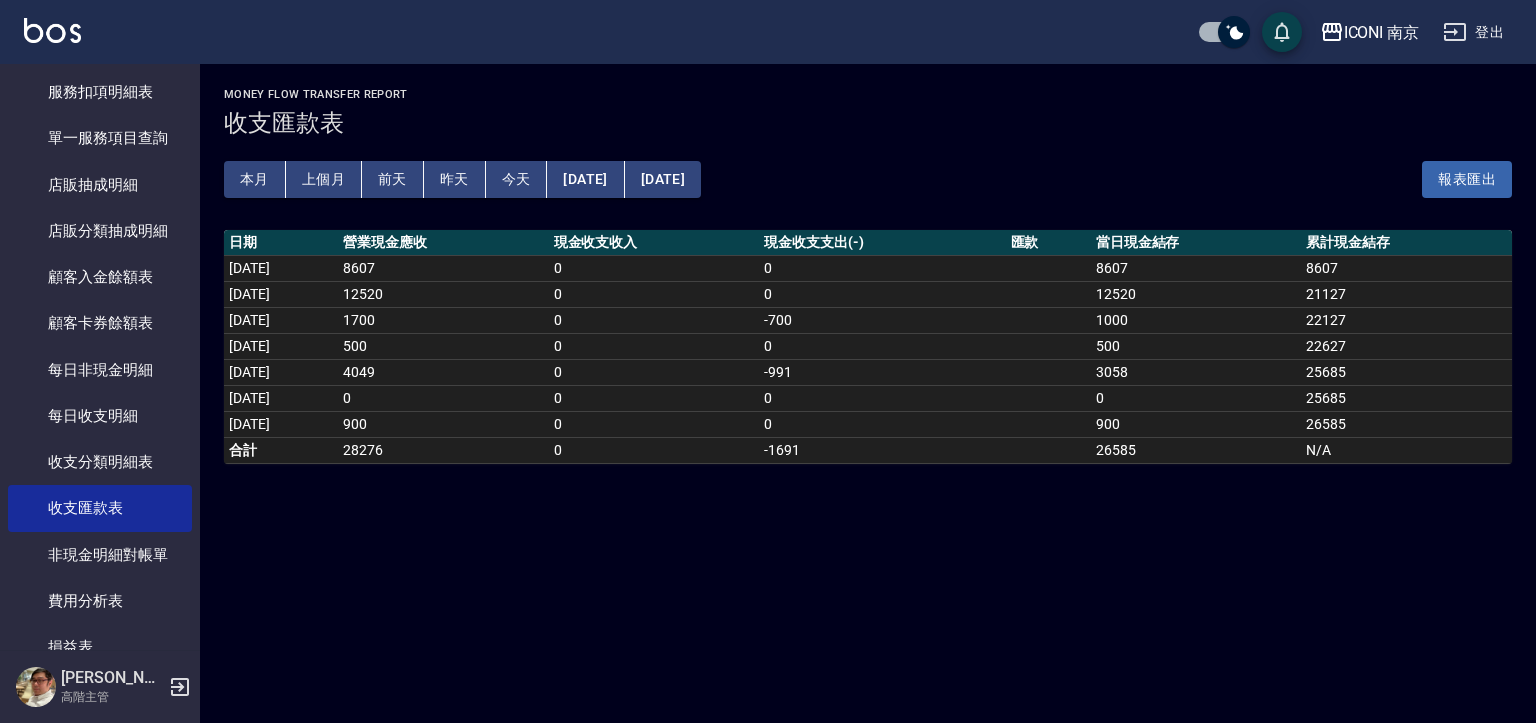 click on "上個月" at bounding box center [324, 179] 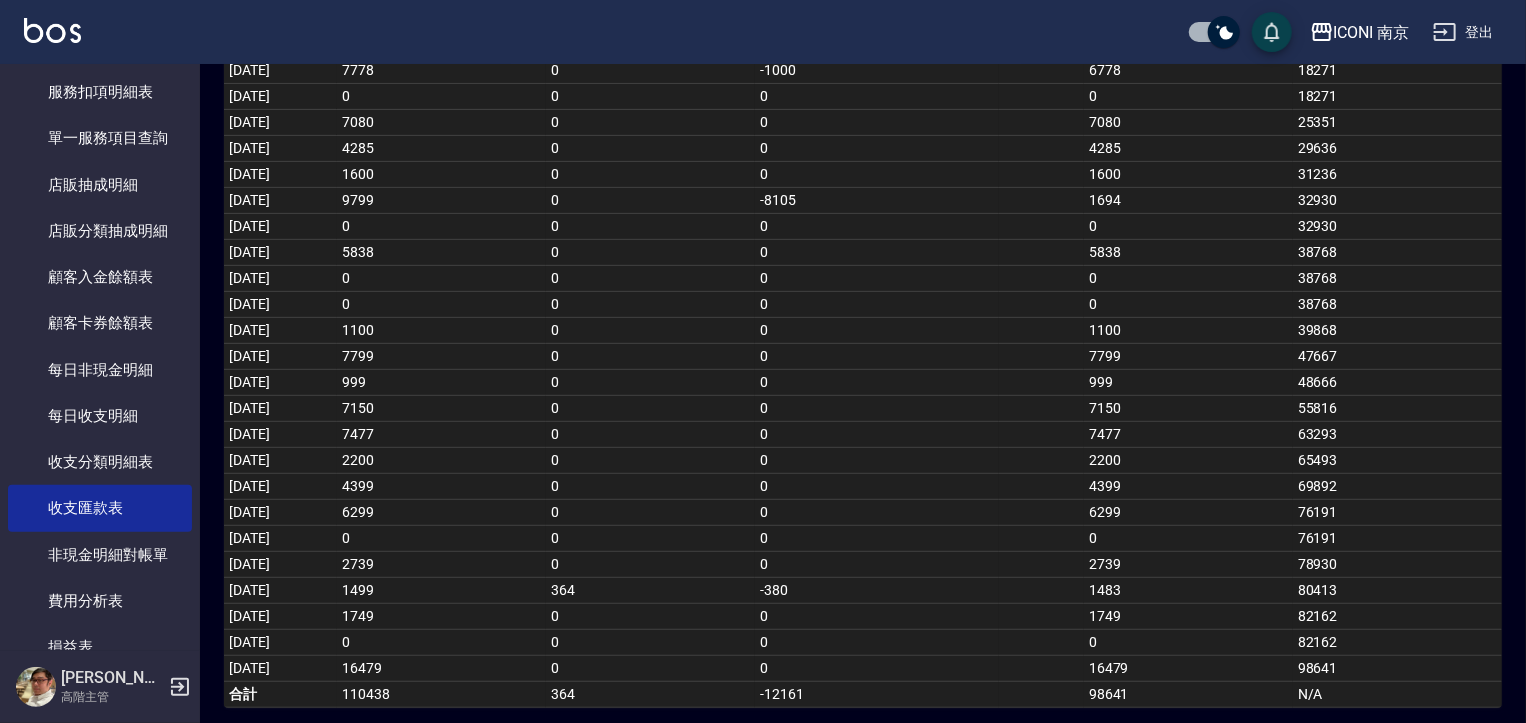 scroll, scrollTop: 356, scrollLeft: 0, axis: vertical 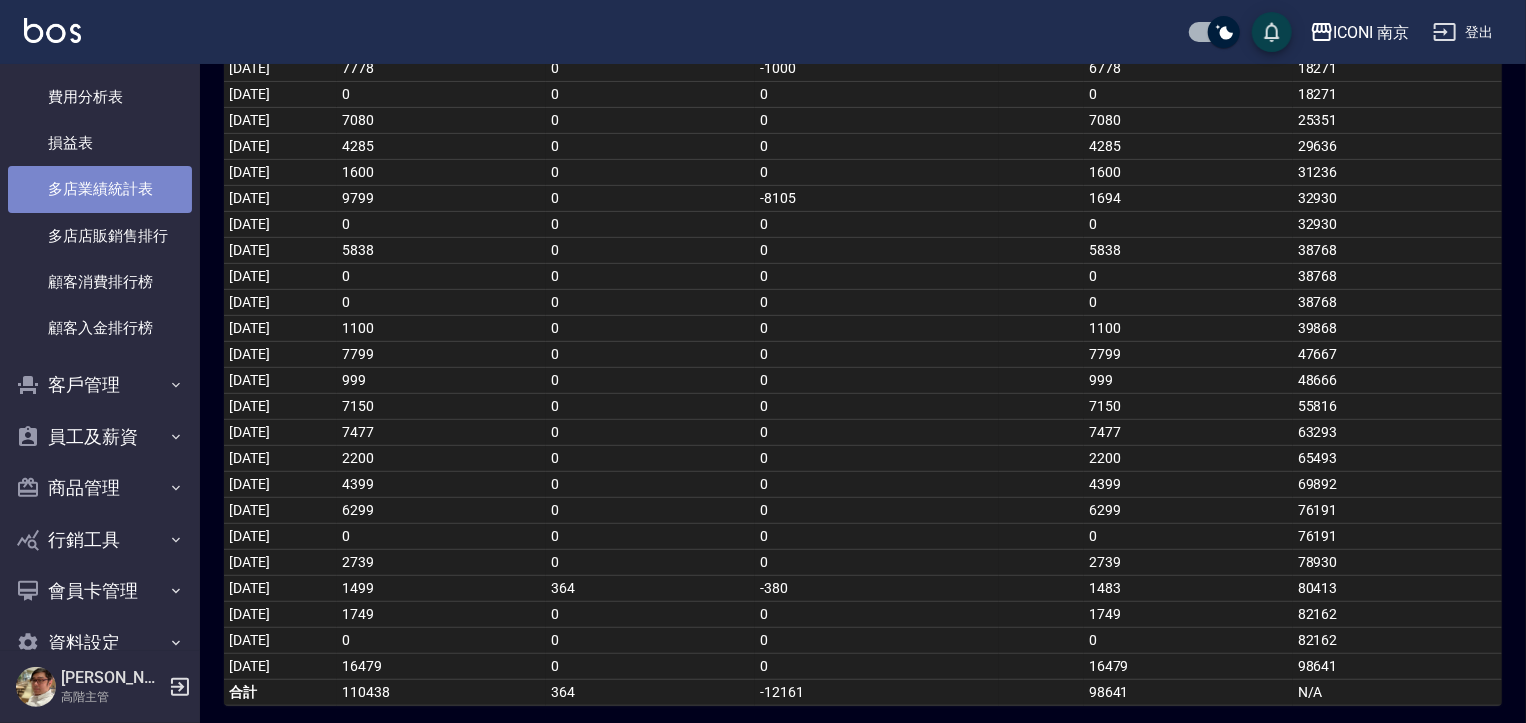 click on "多店業績統計表" at bounding box center (100, 189) 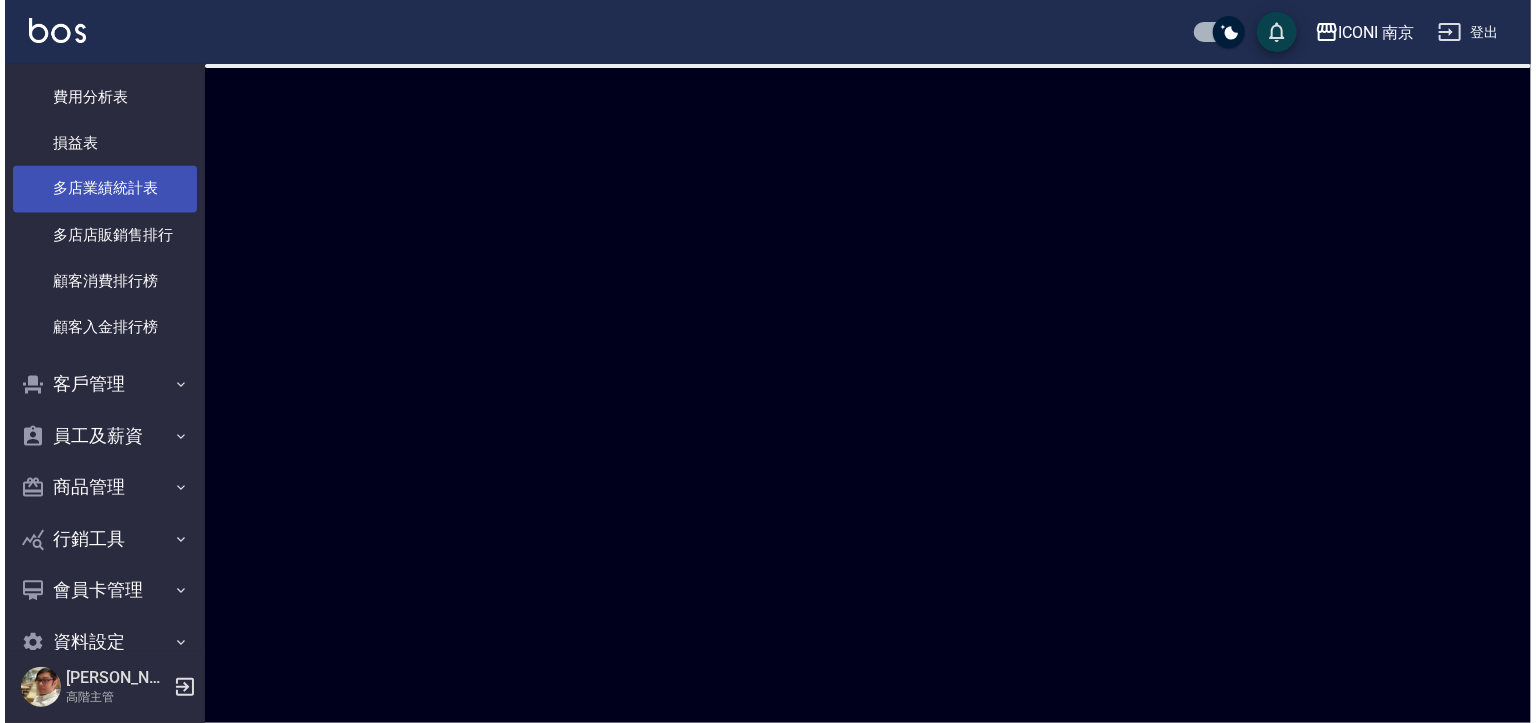 scroll, scrollTop: 0, scrollLeft: 0, axis: both 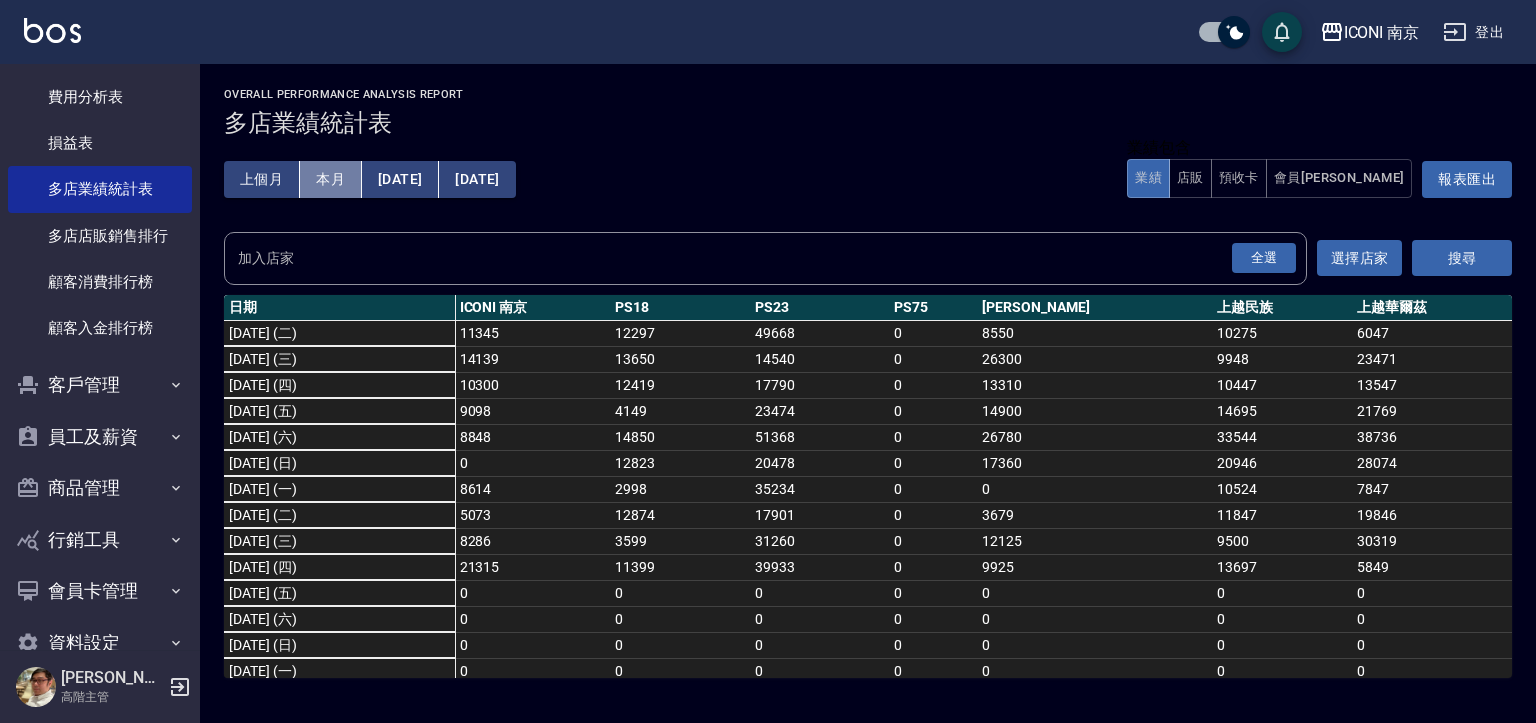 click on "本月" at bounding box center [331, 179] 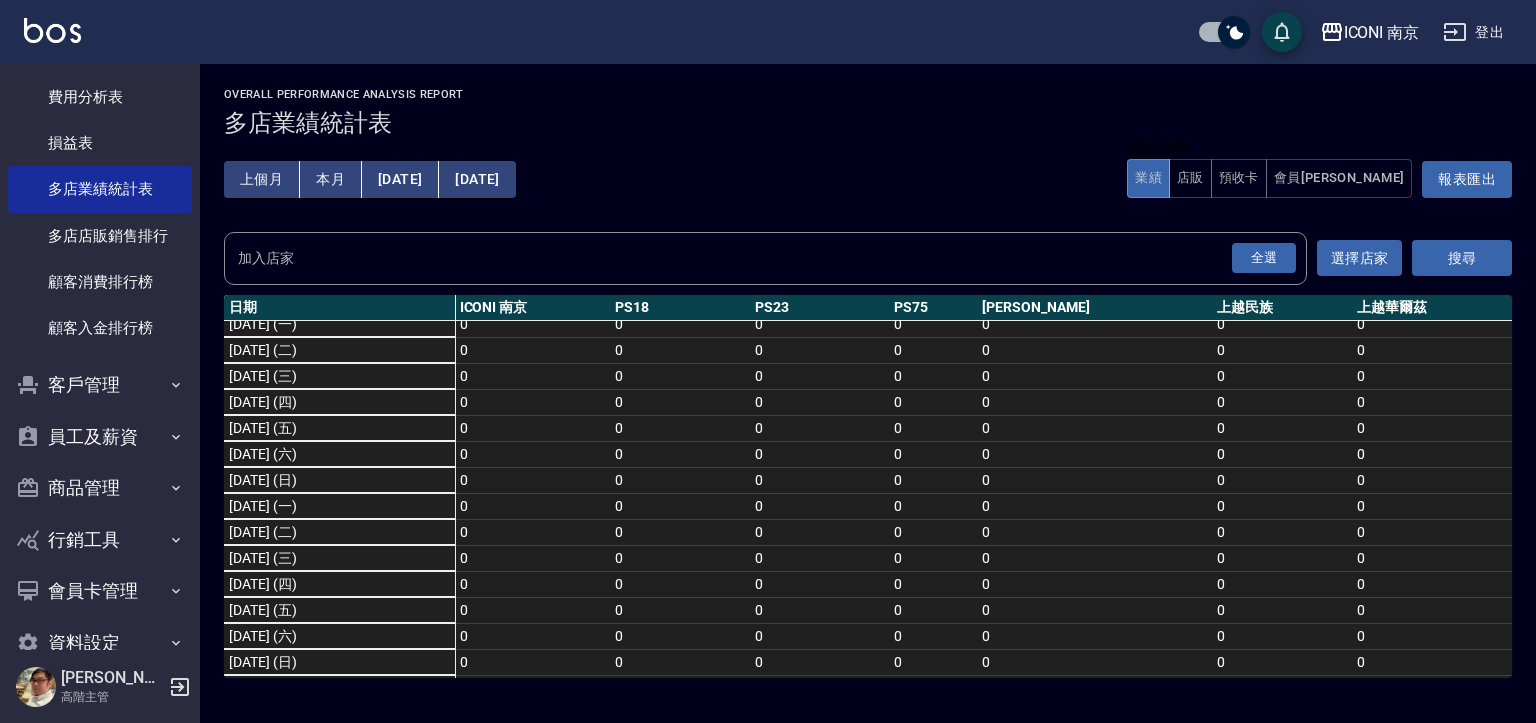scroll, scrollTop: 562, scrollLeft: 0, axis: vertical 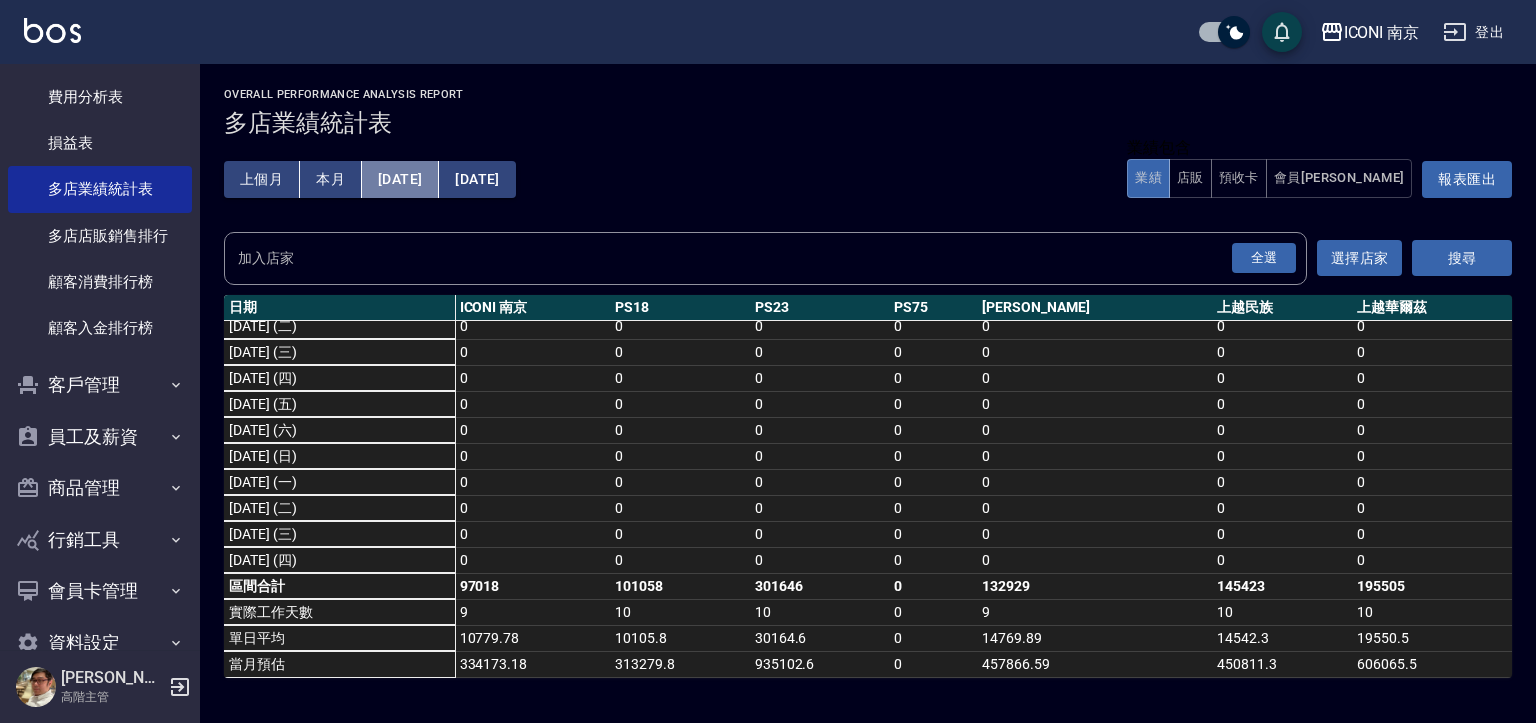 click on "[DATE]" at bounding box center (400, 179) 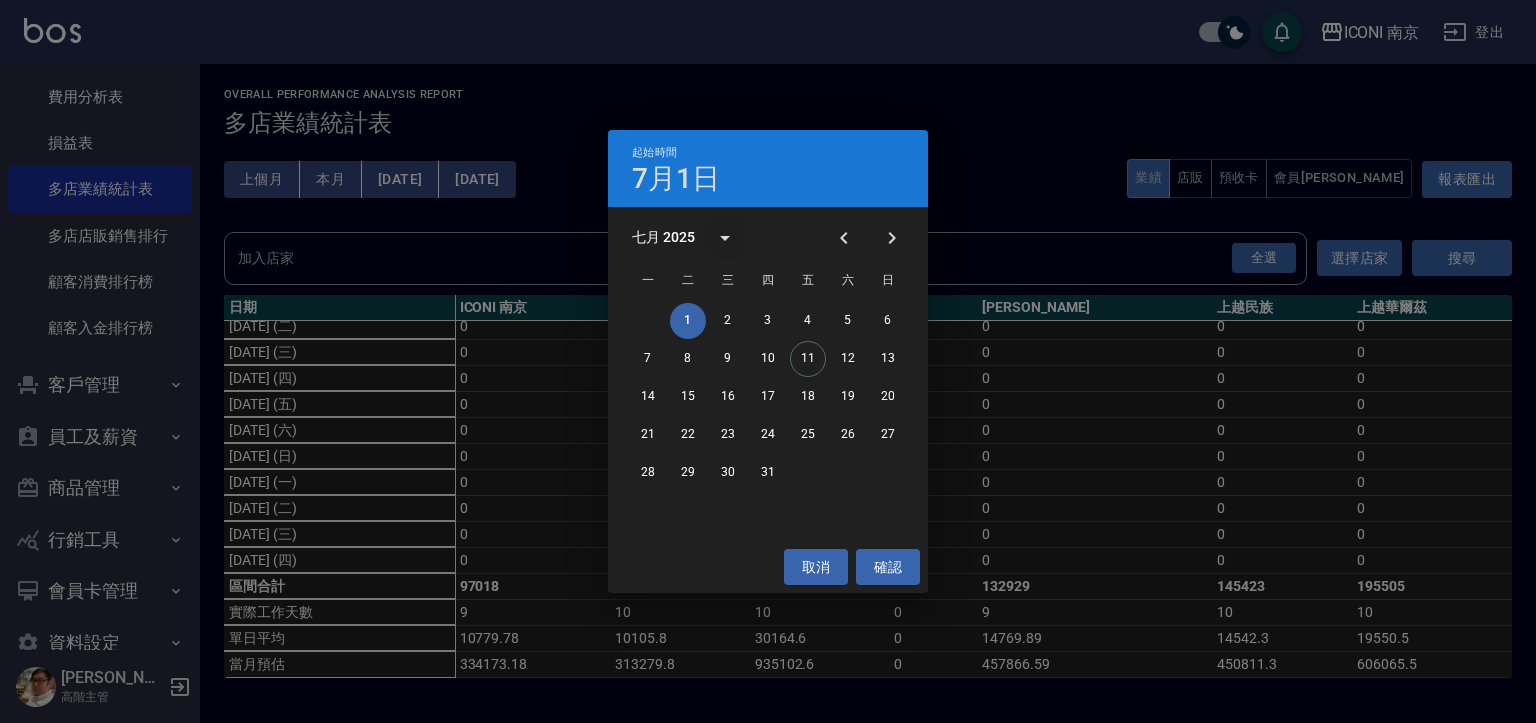 click 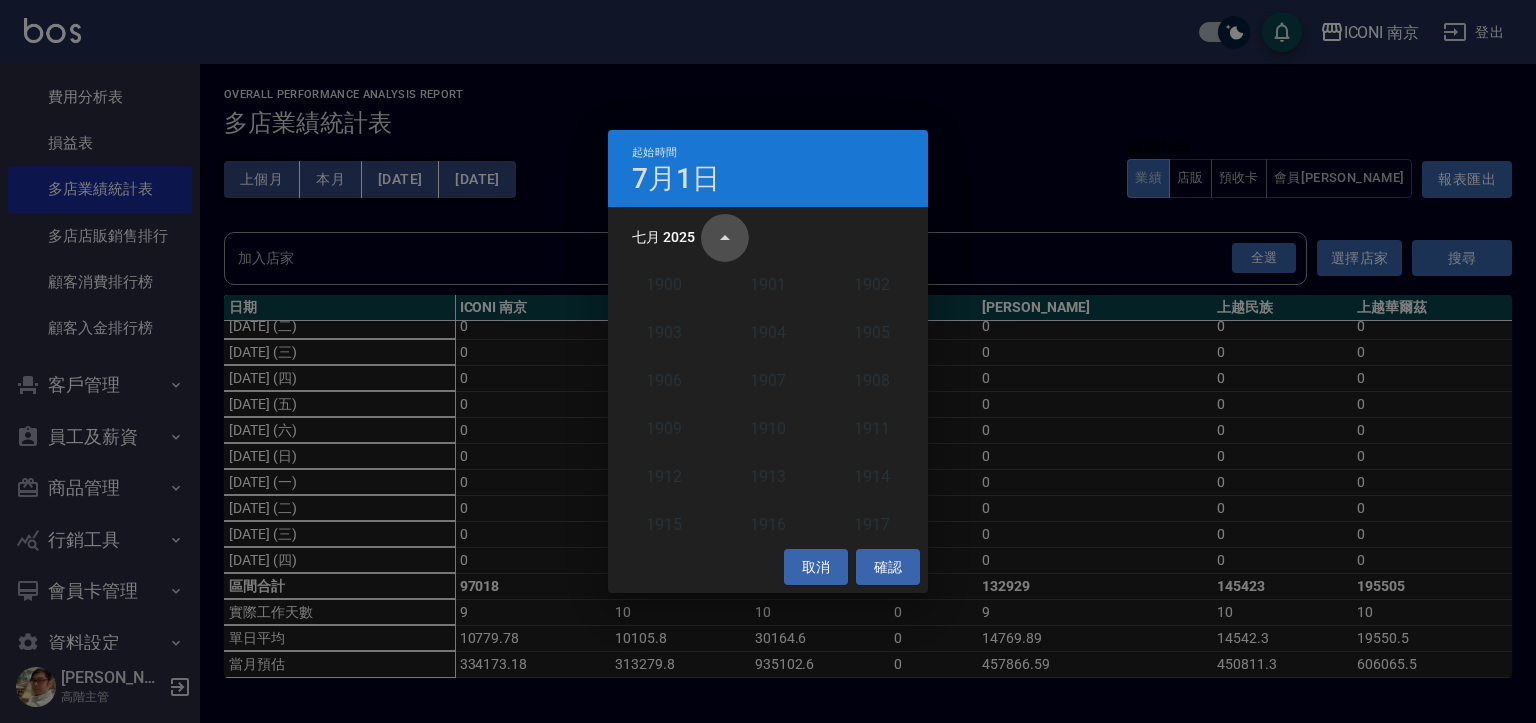 click 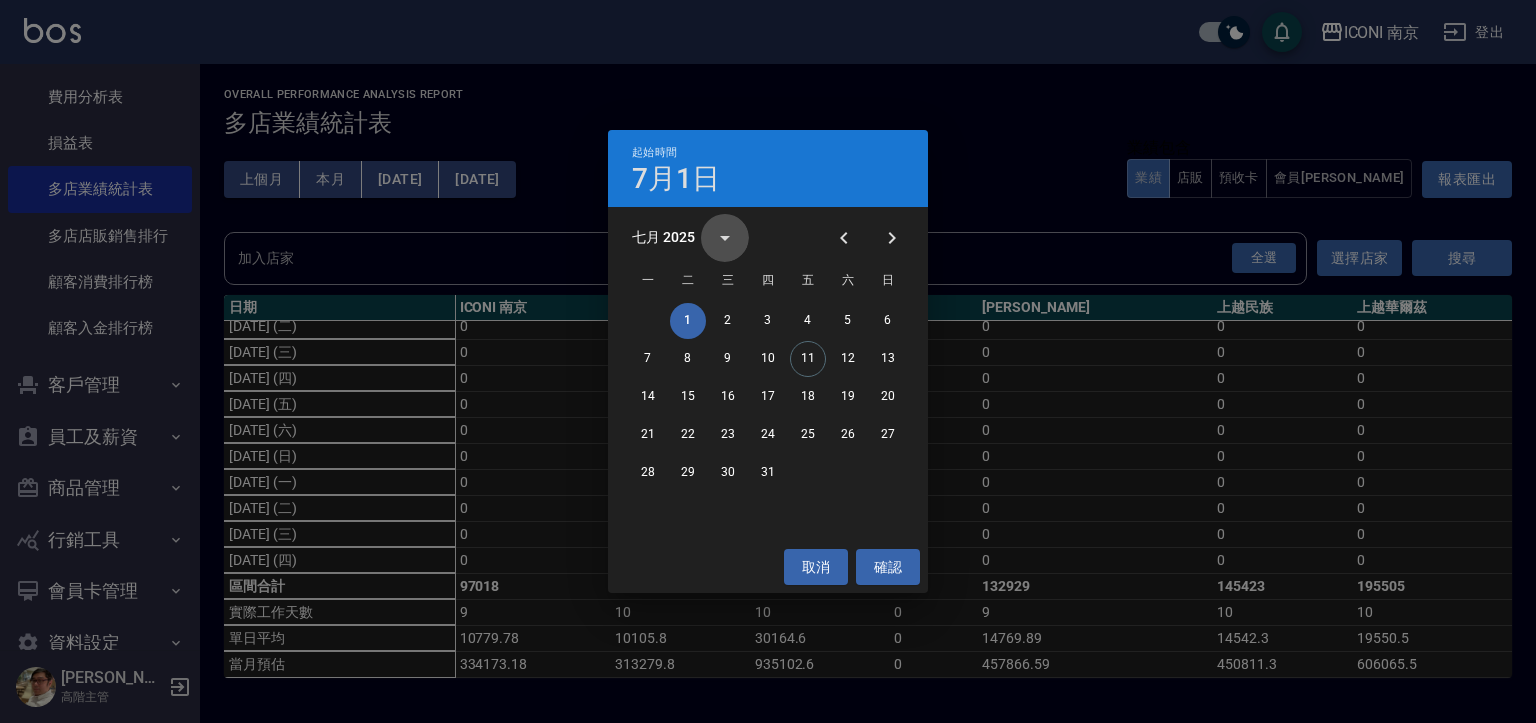 click 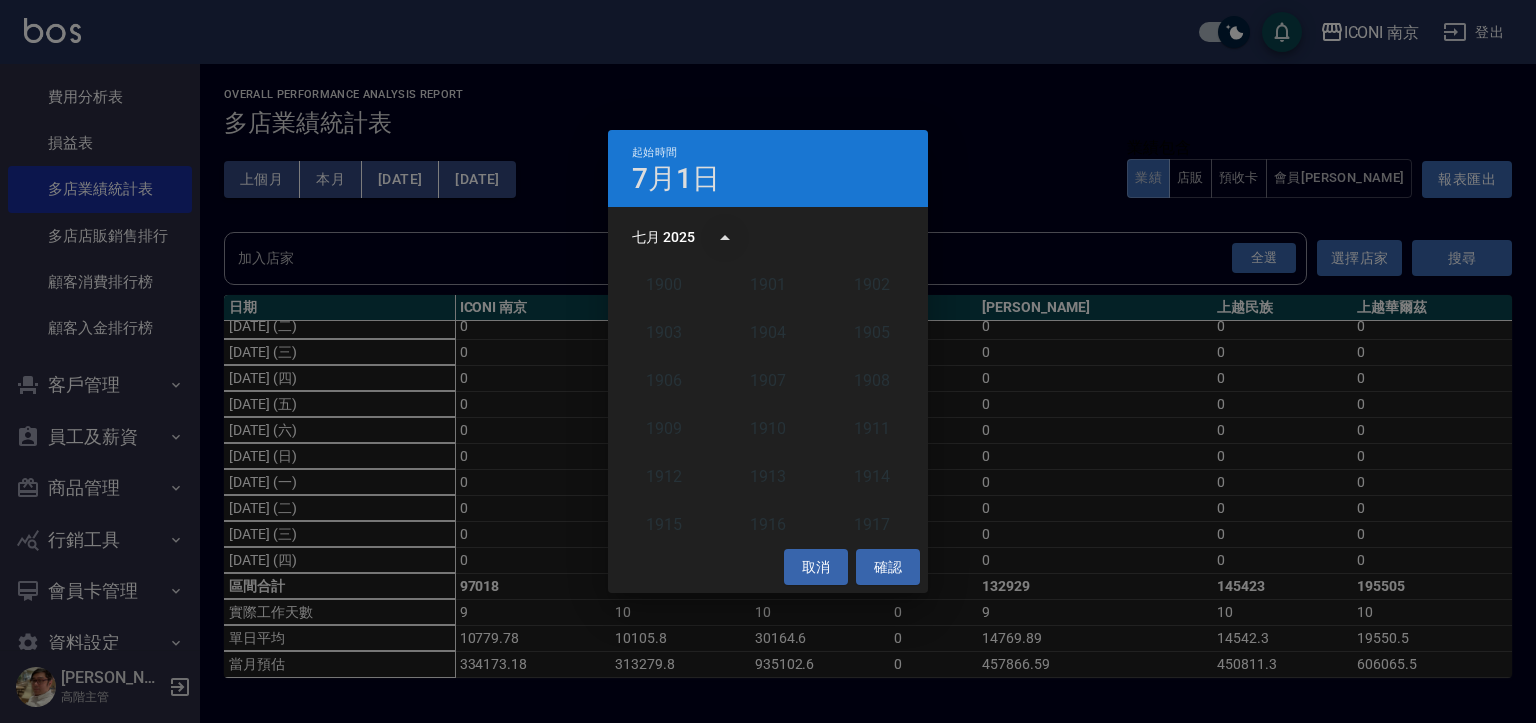 scroll, scrollTop: 1852, scrollLeft: 0, axis: vertical 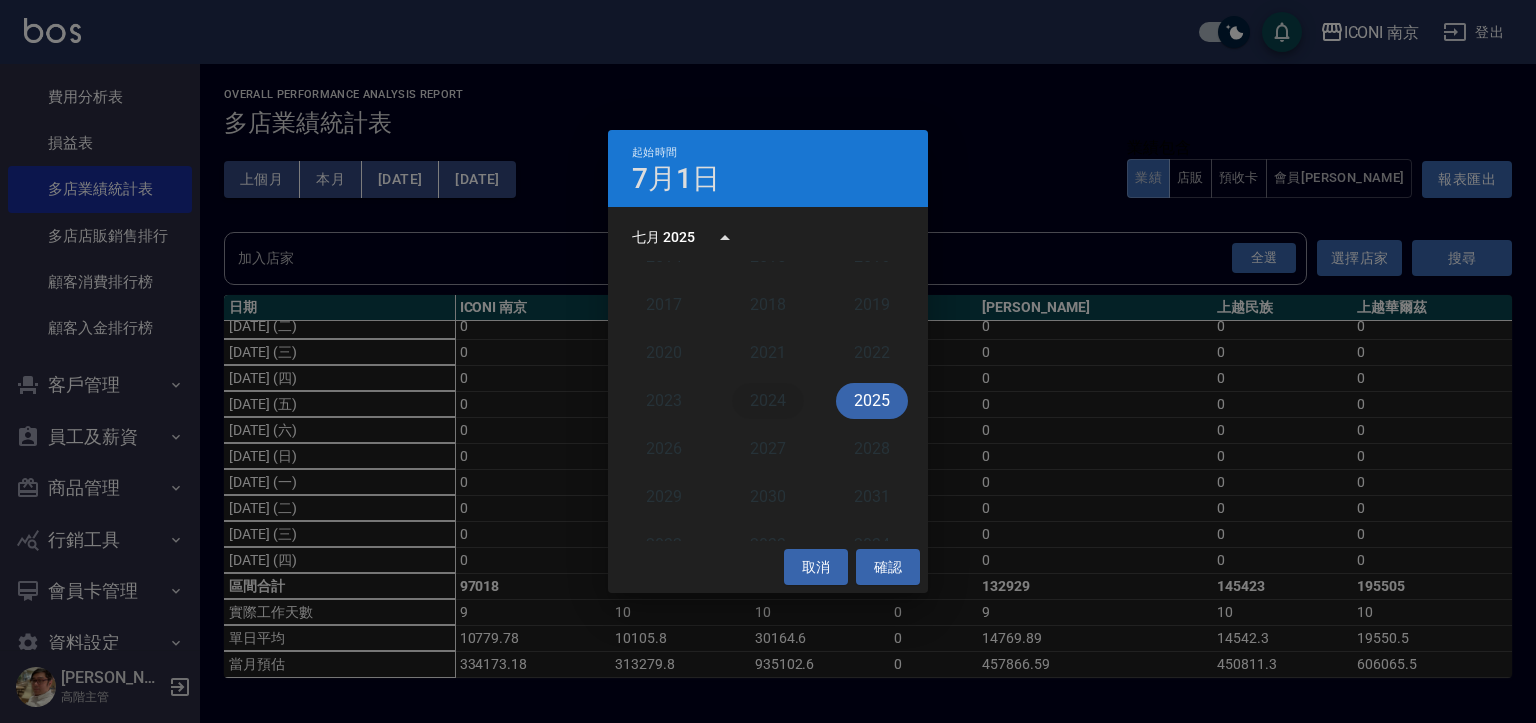 click on "2024" at bounding box center [768, 401] 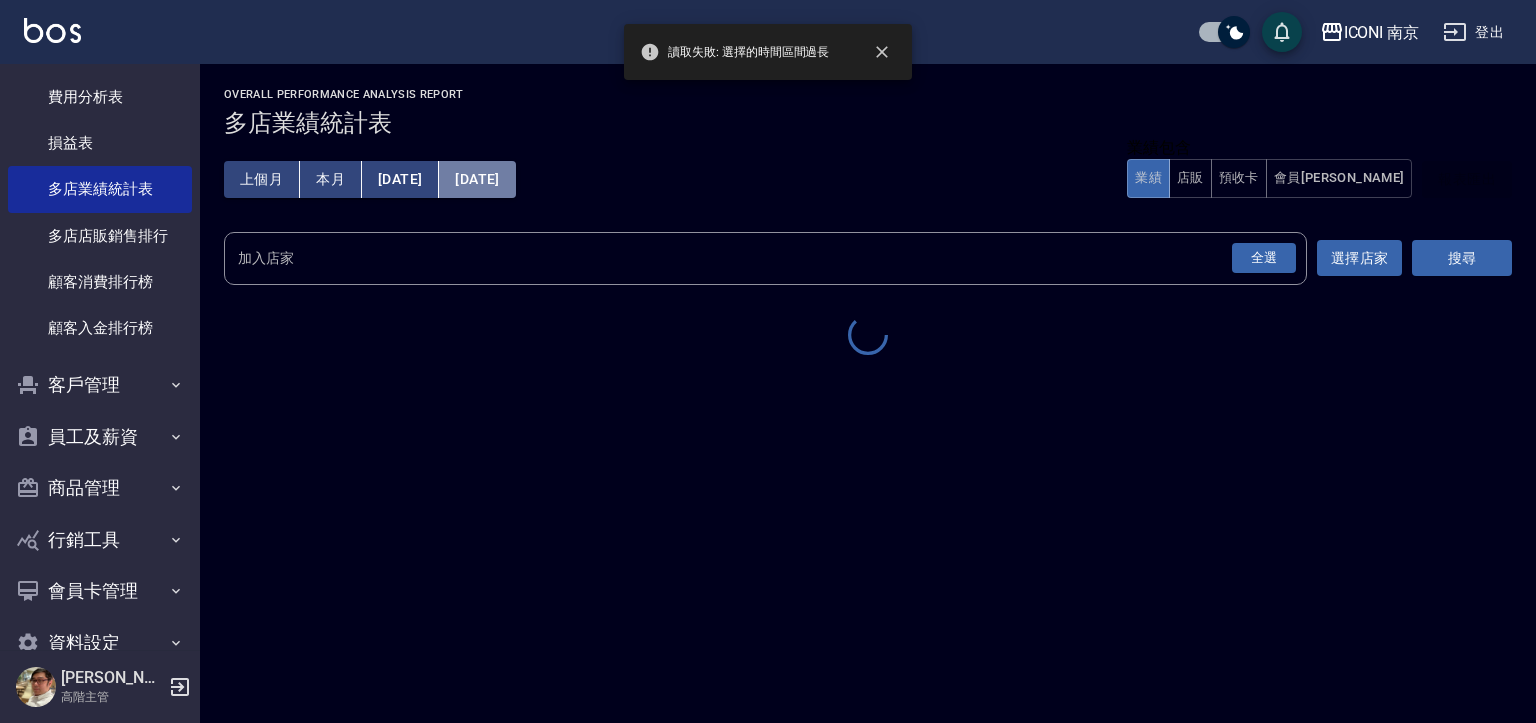 click on "[DATE]" at bounding box center (477, 179) 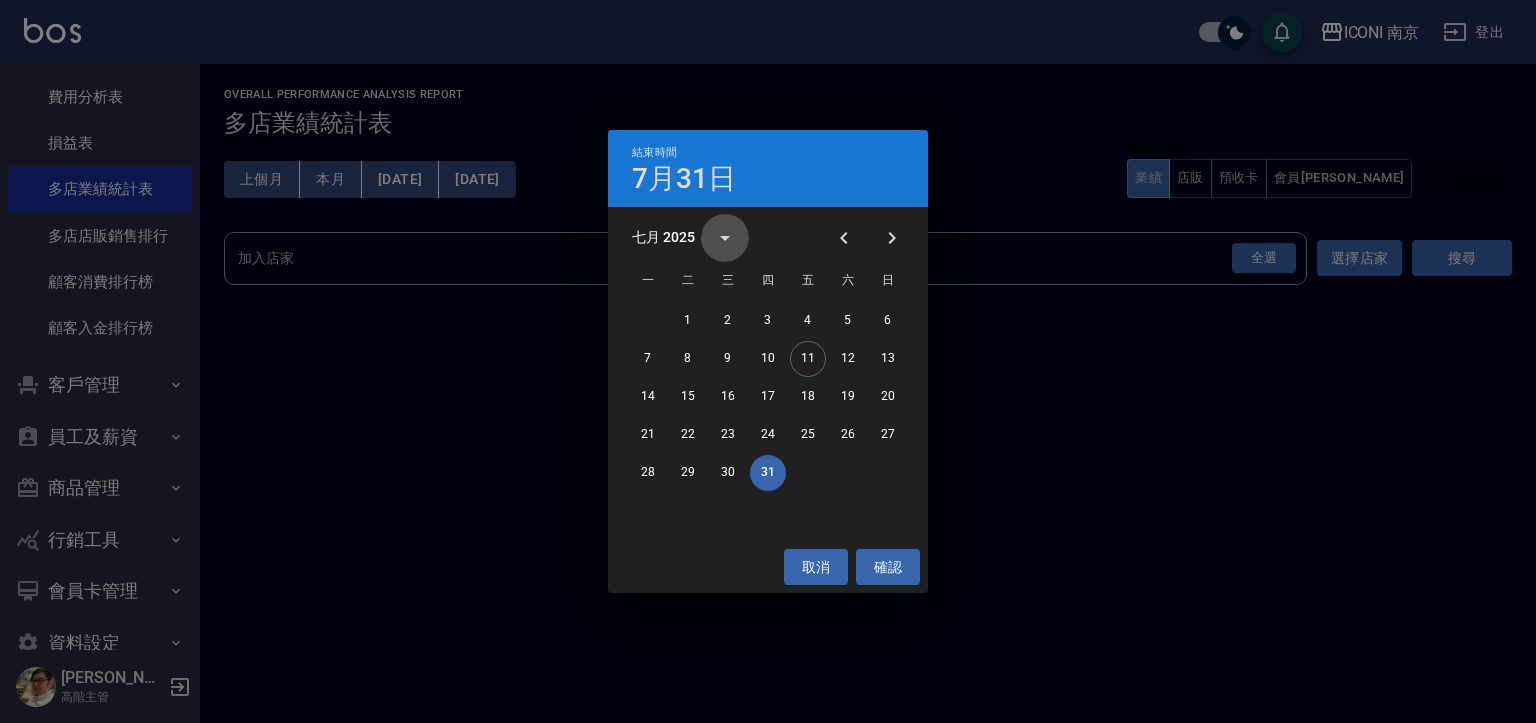 click 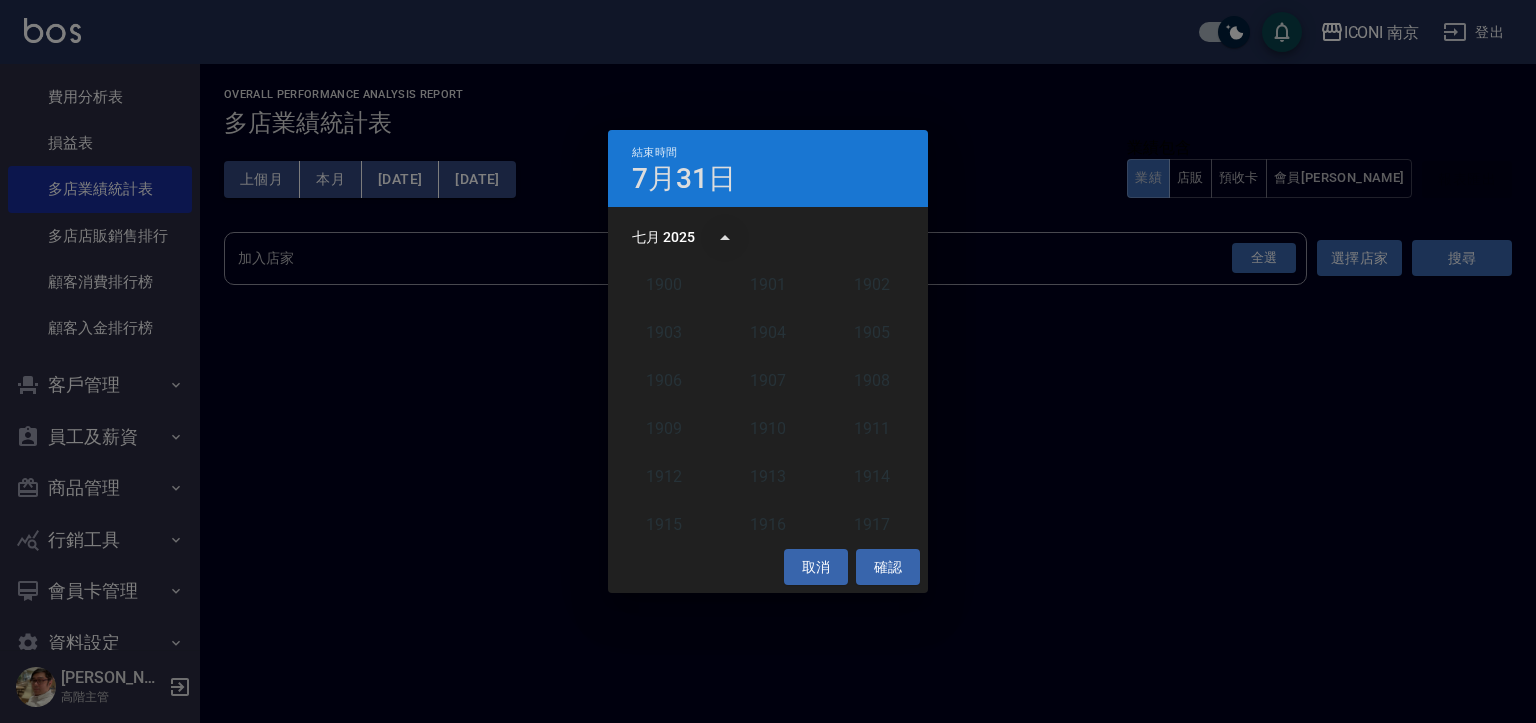 scroll, scrollTop: 1852, scrollLeft: 0, axis: vertical 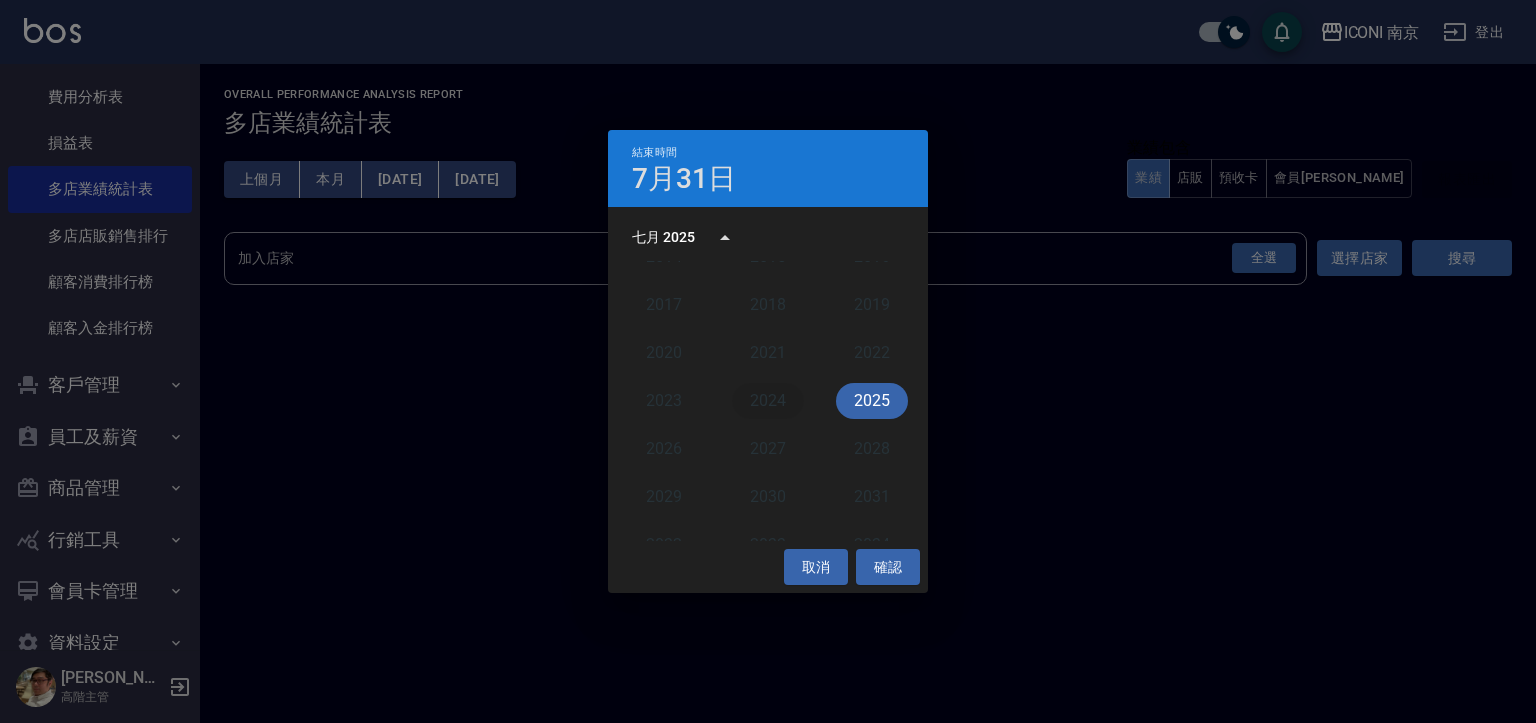 click on "2024" at bounding box center [768, 401] 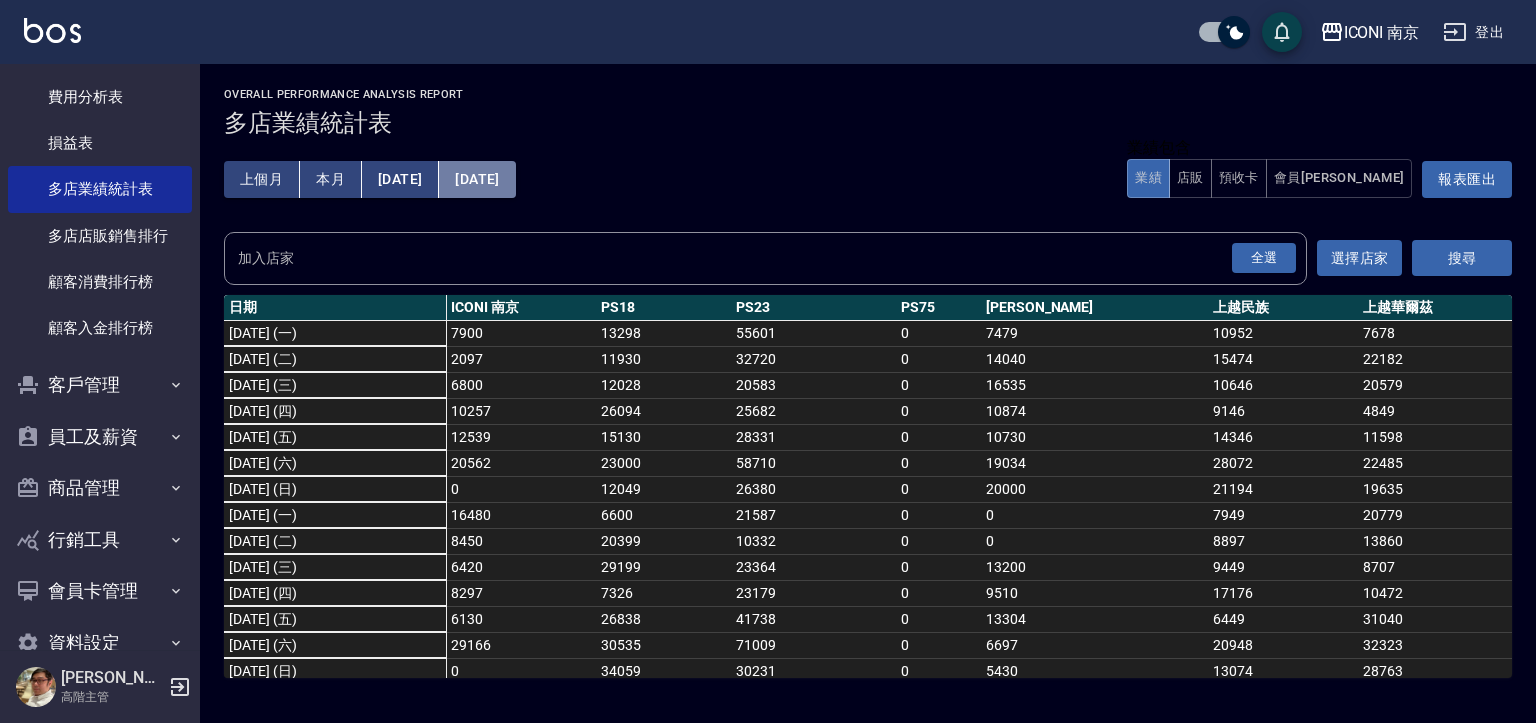 click on "2024/07/31" at bounding box center [477, 179] 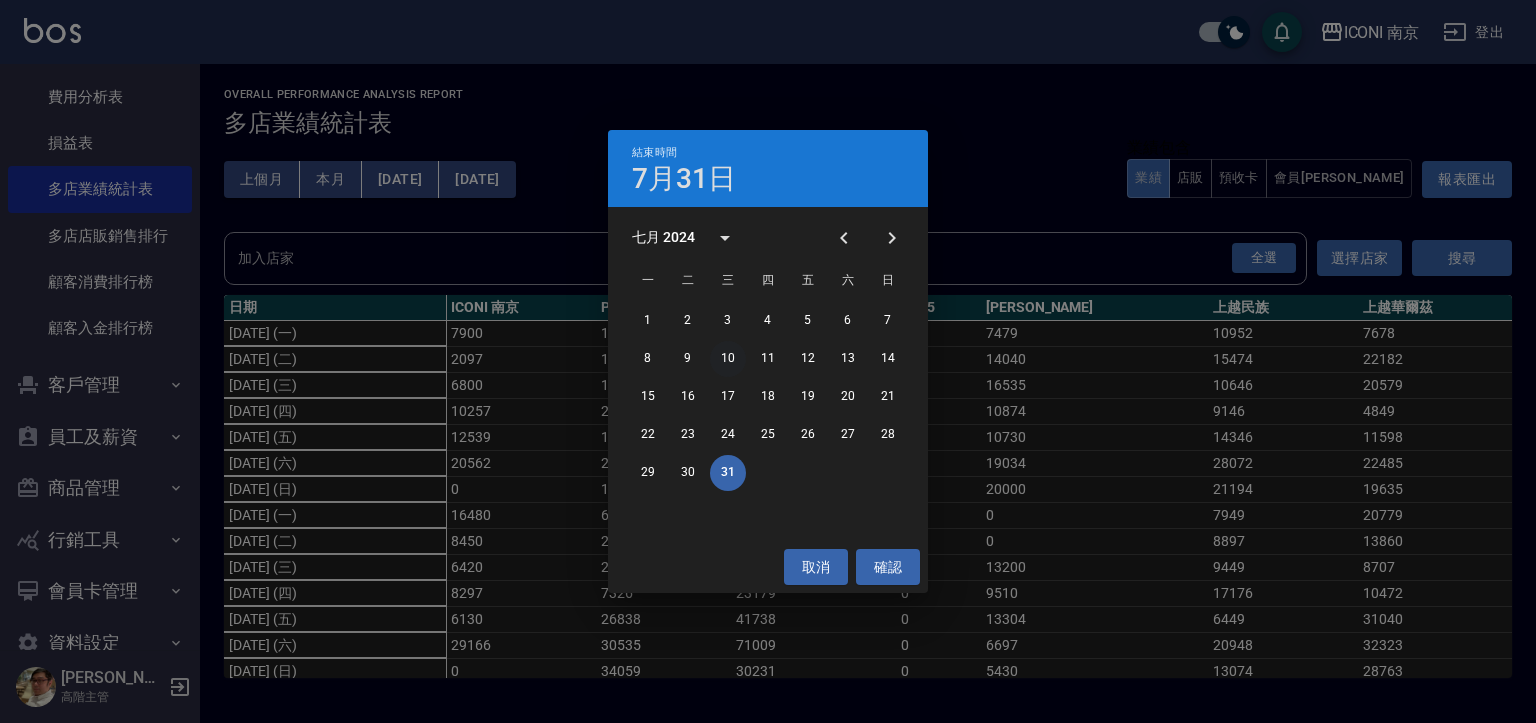 click on "10" at bounding box center (728, 359) 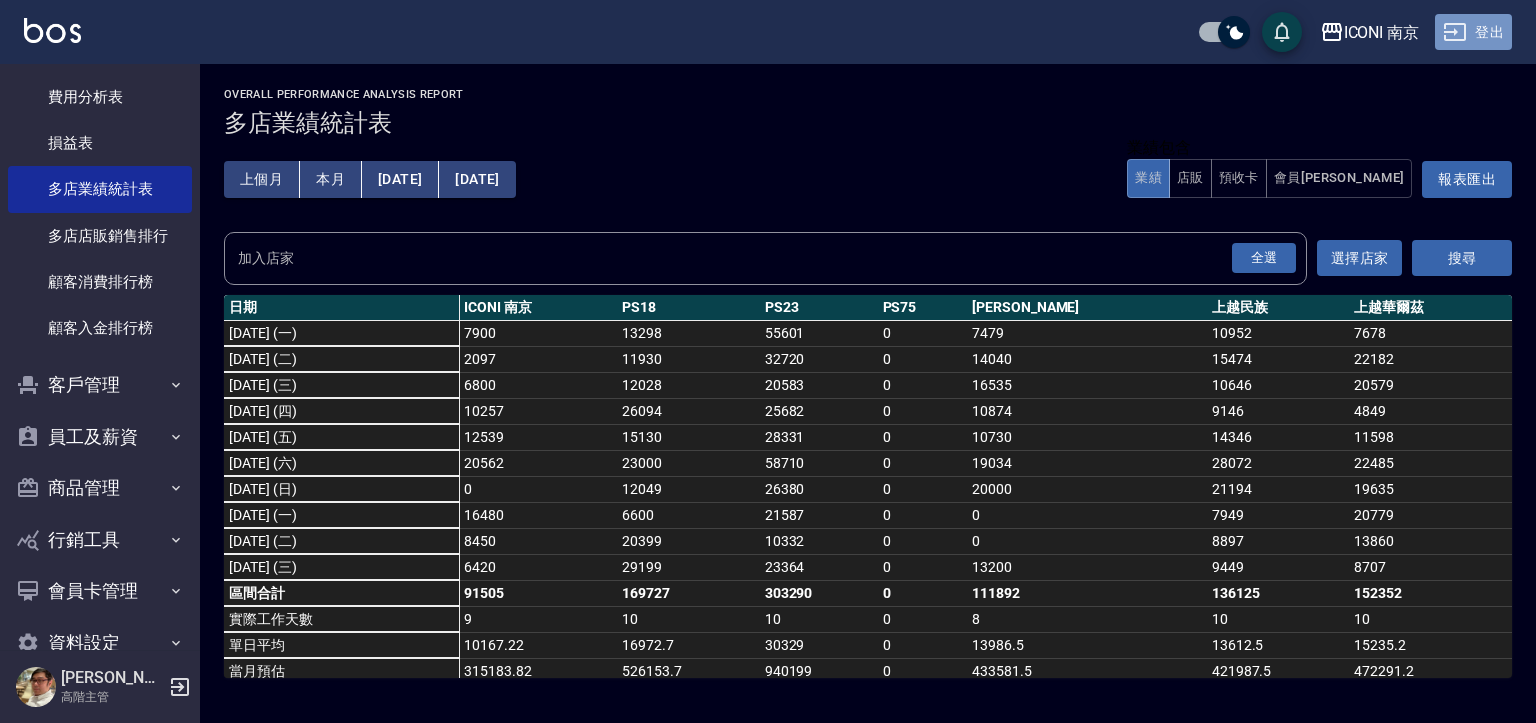 click 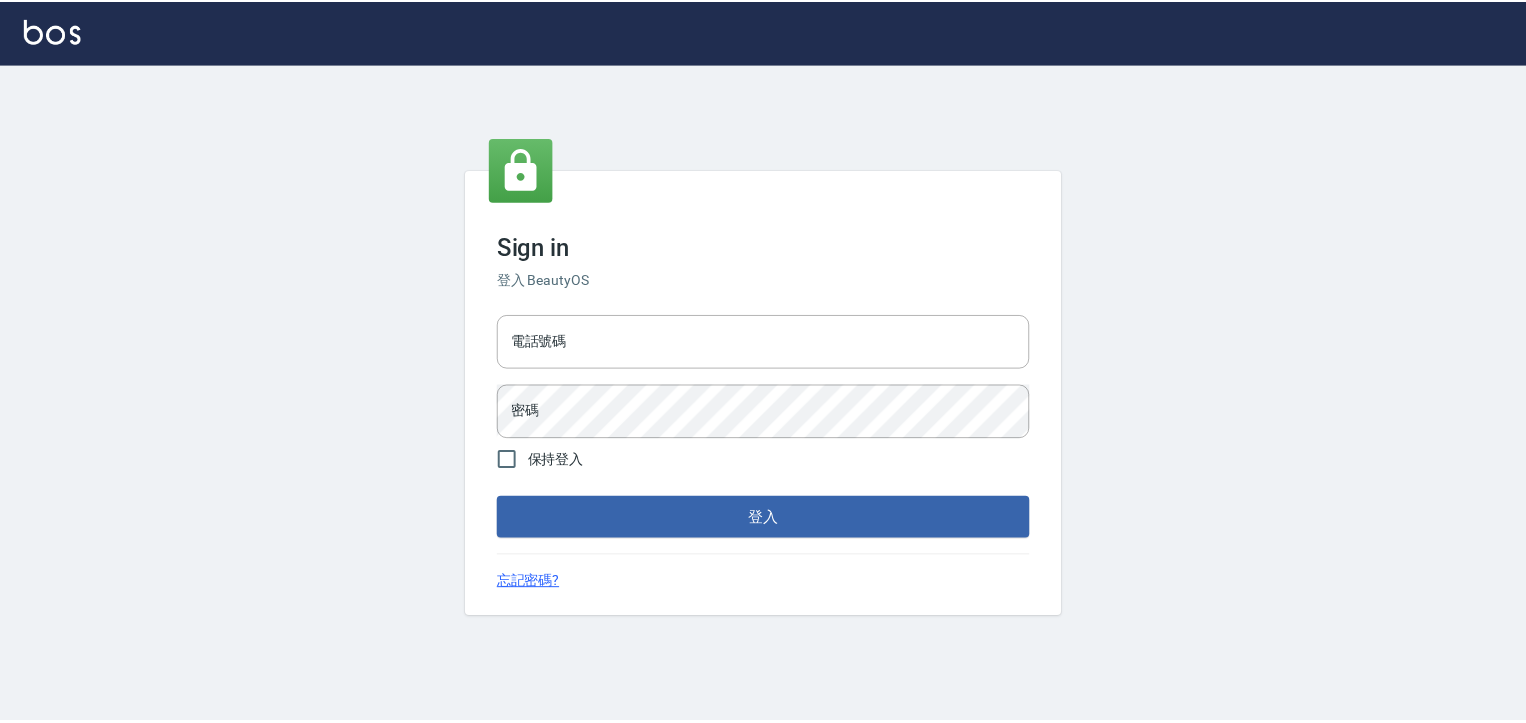 scroll, scrollTop: 0, scrollLeft: 0, axis: both 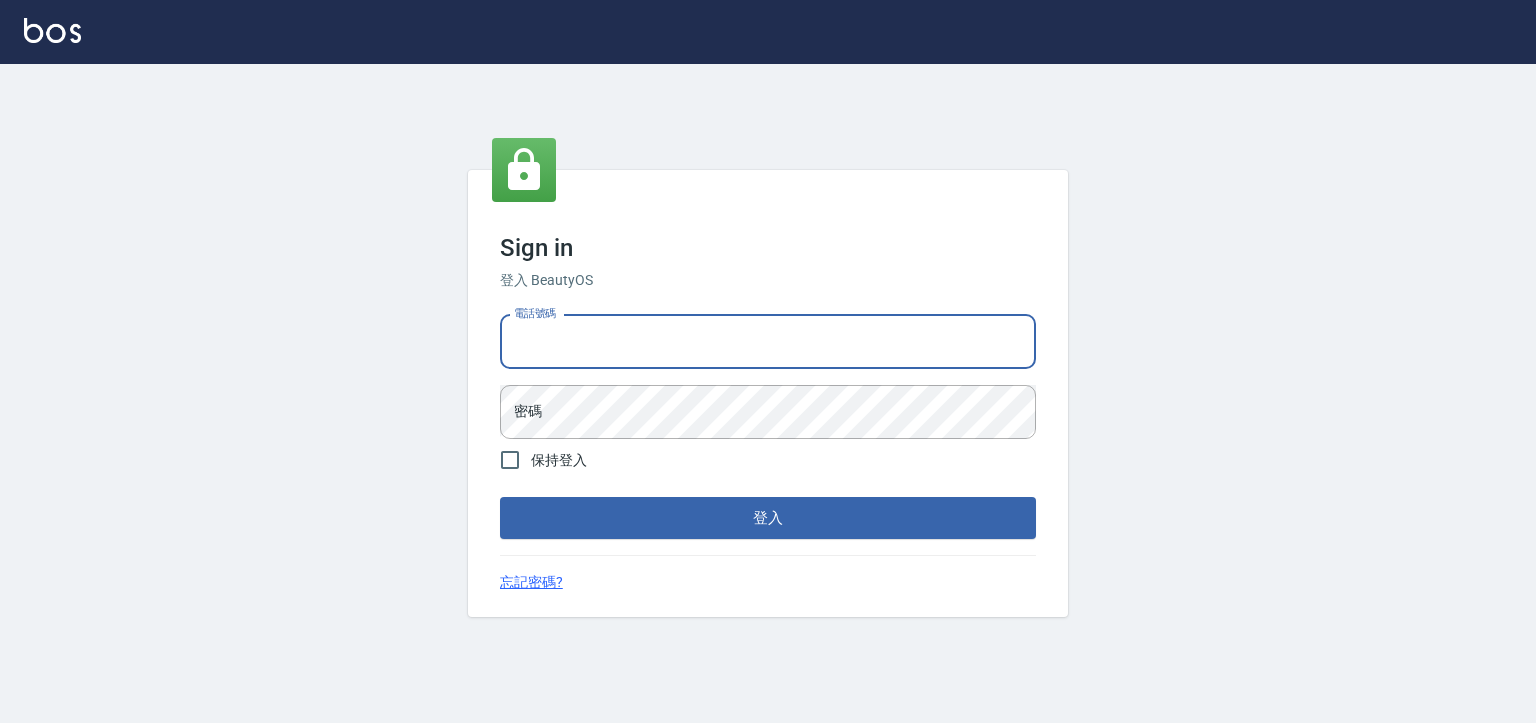 click on "電話號碼" at bounding box center [768, 342] 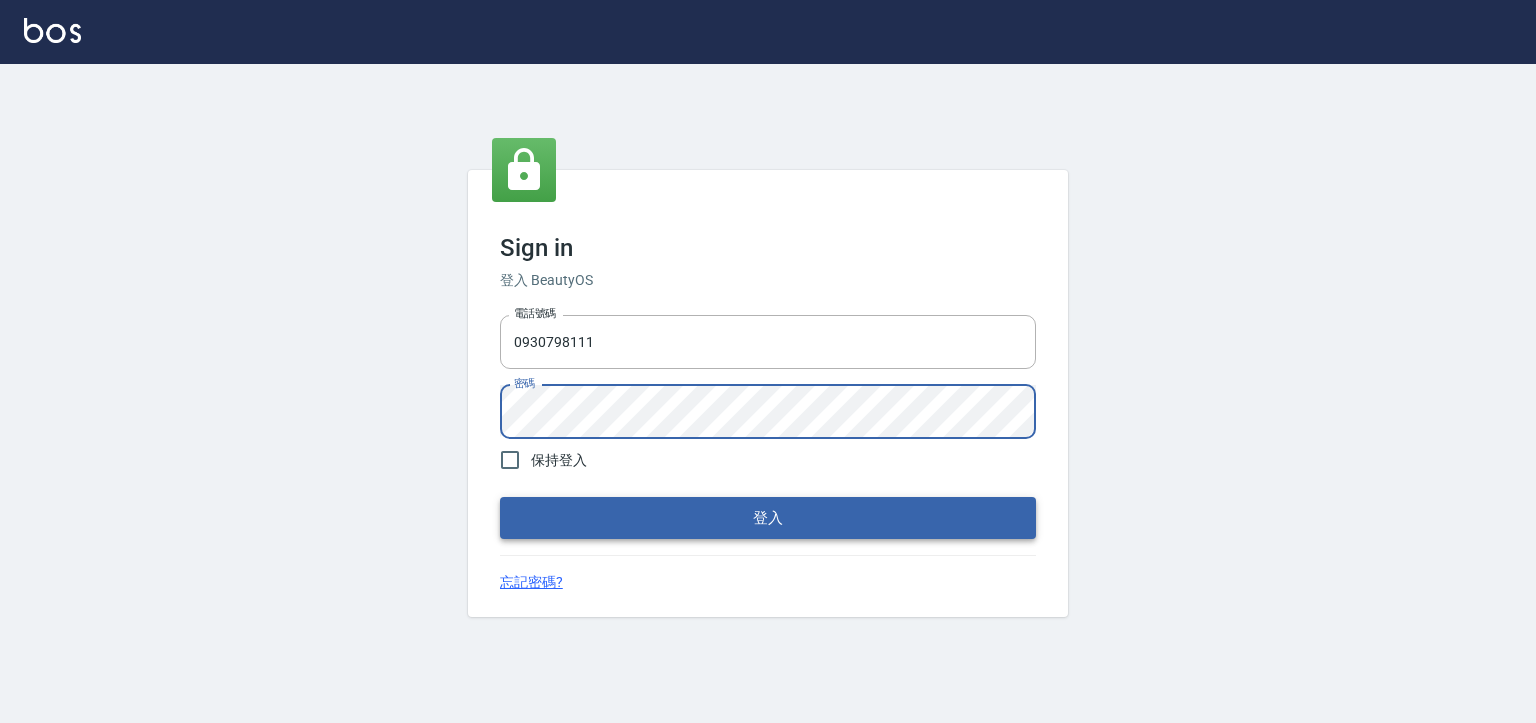 click on "登入" at bounding box center (768, 518) 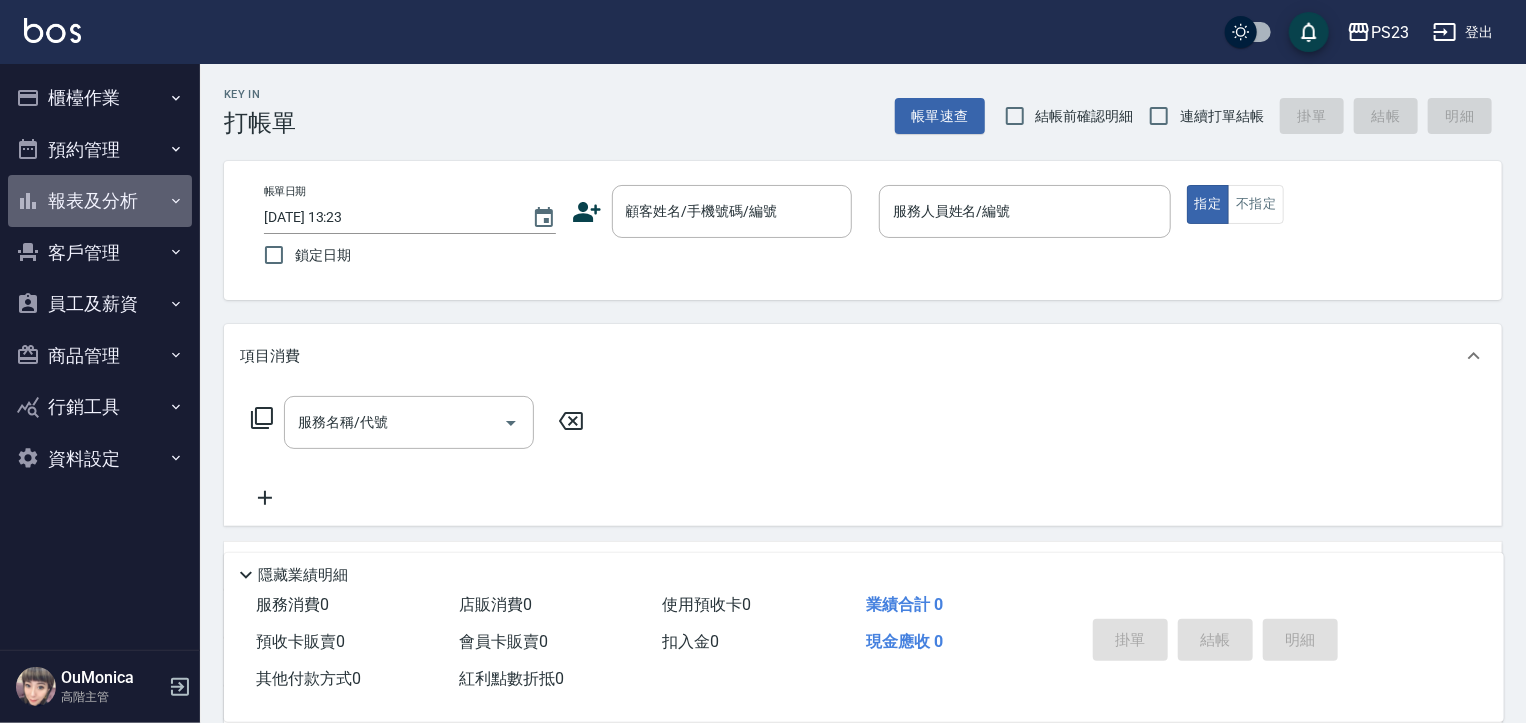 click on "報表及分析" at bounding box center [100, 201] 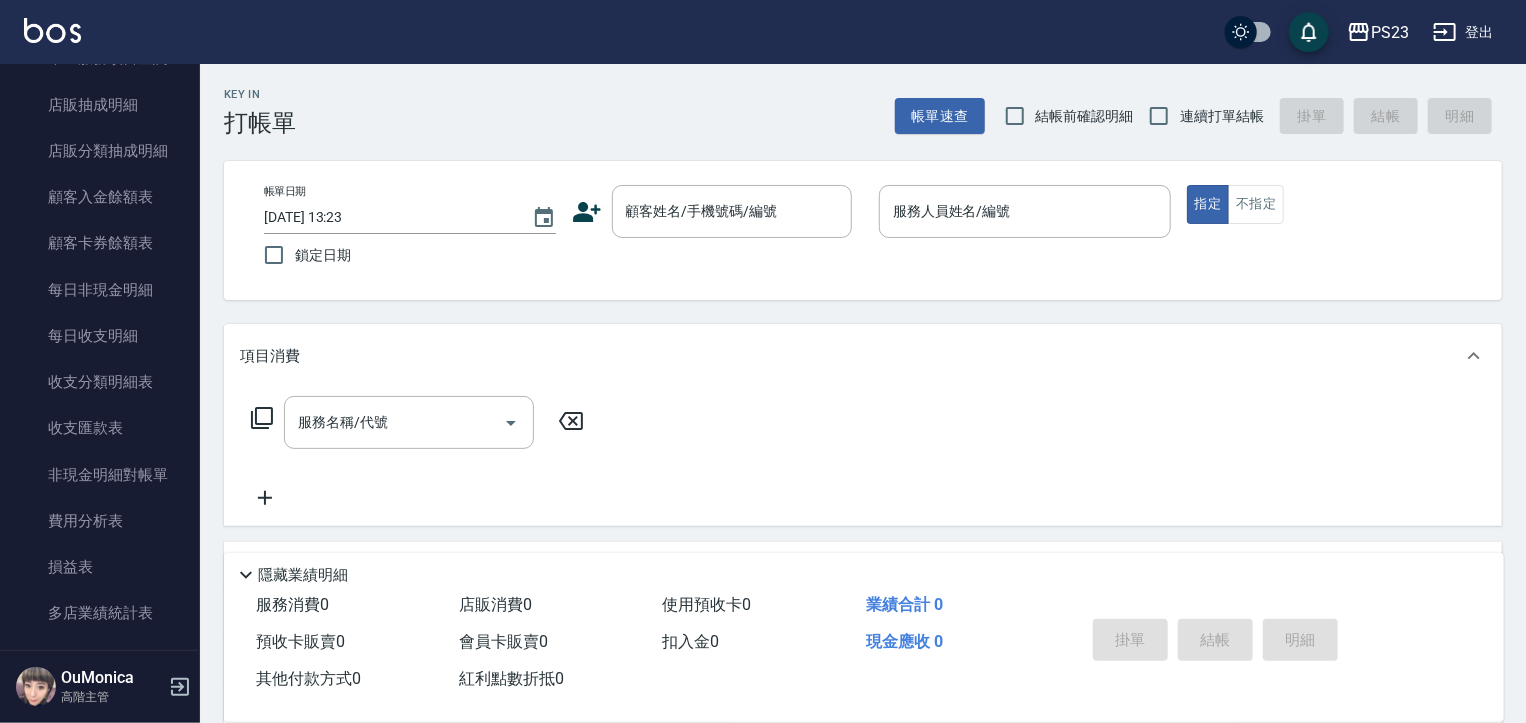 scroll, scrollTop: 1467, scrollLeft: 0, axis: vertical 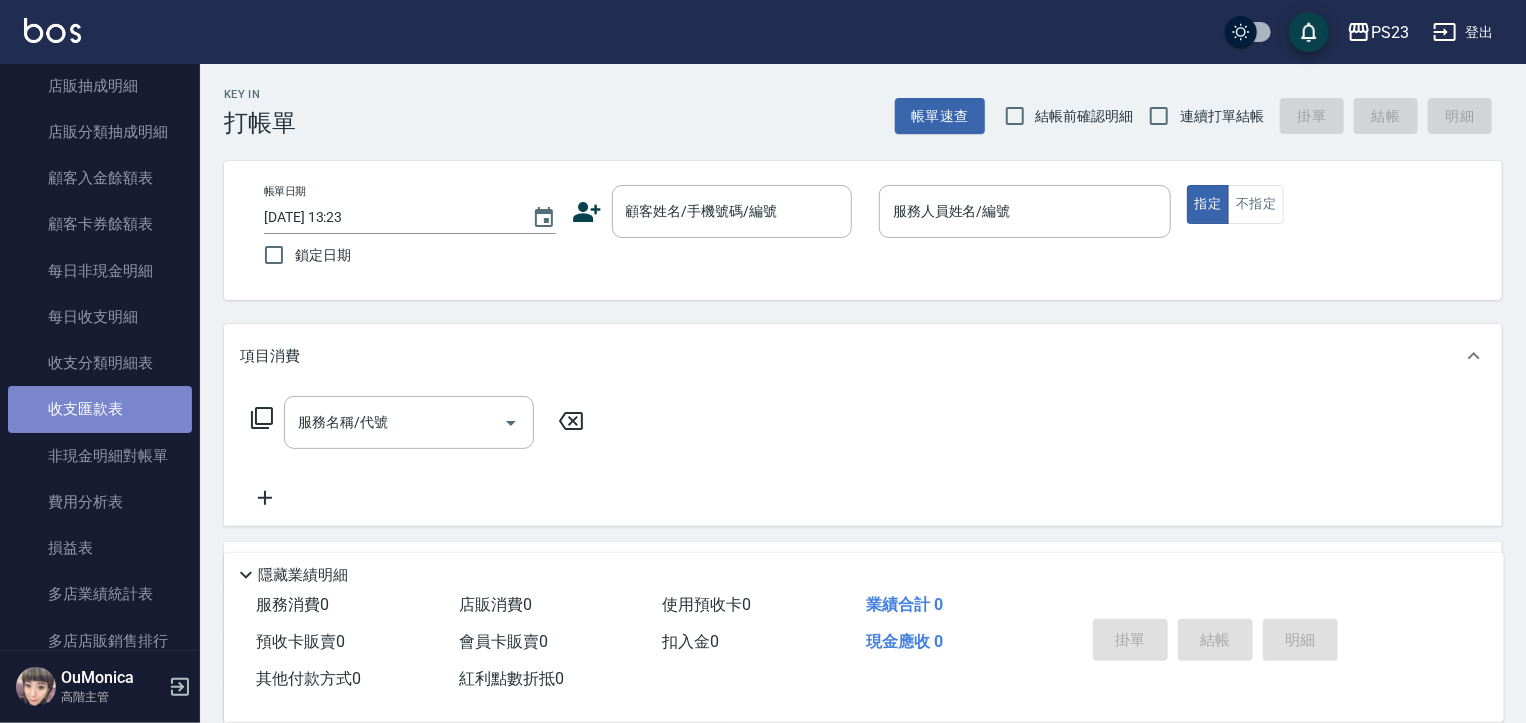 click on "收支匯款表" at bounding box center [100, 409] 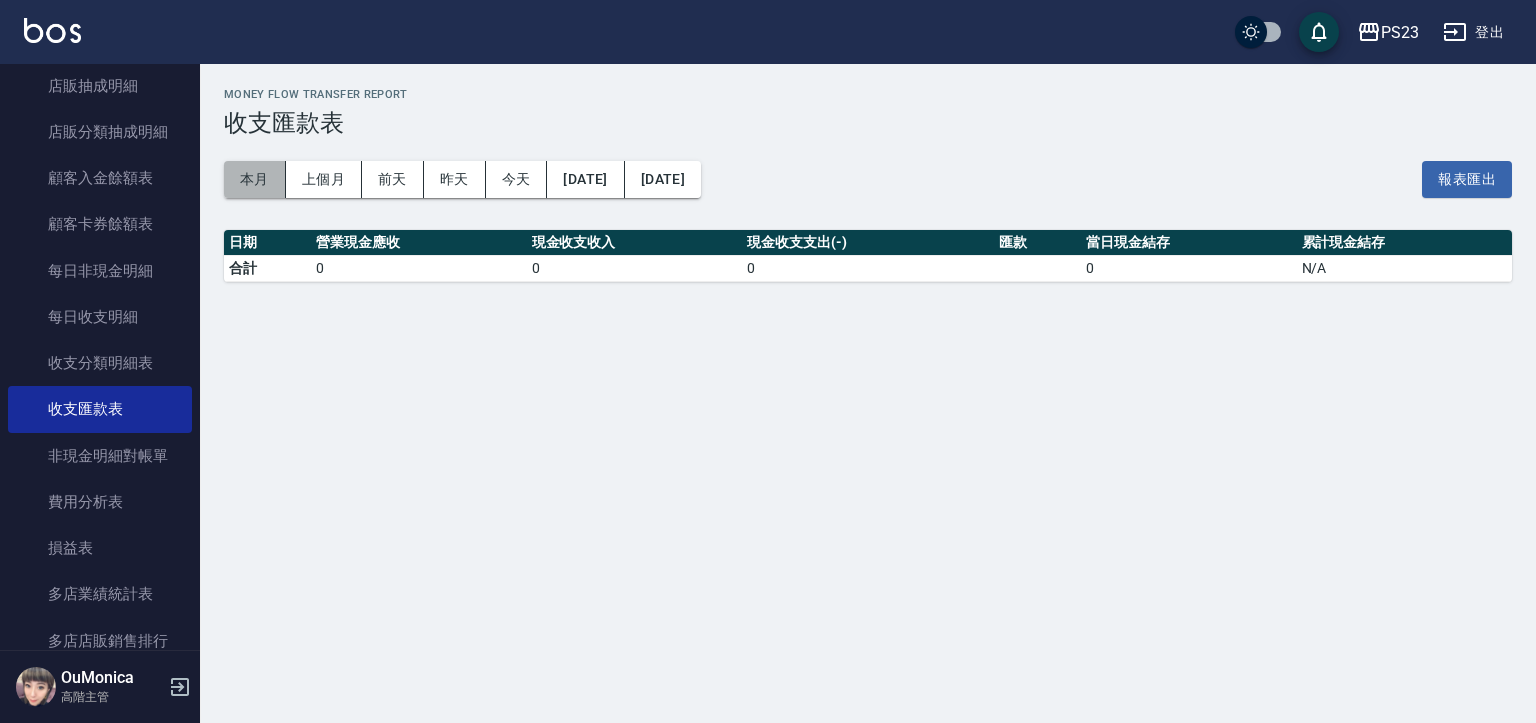 click on "本月" at bounding box center (255, 179) 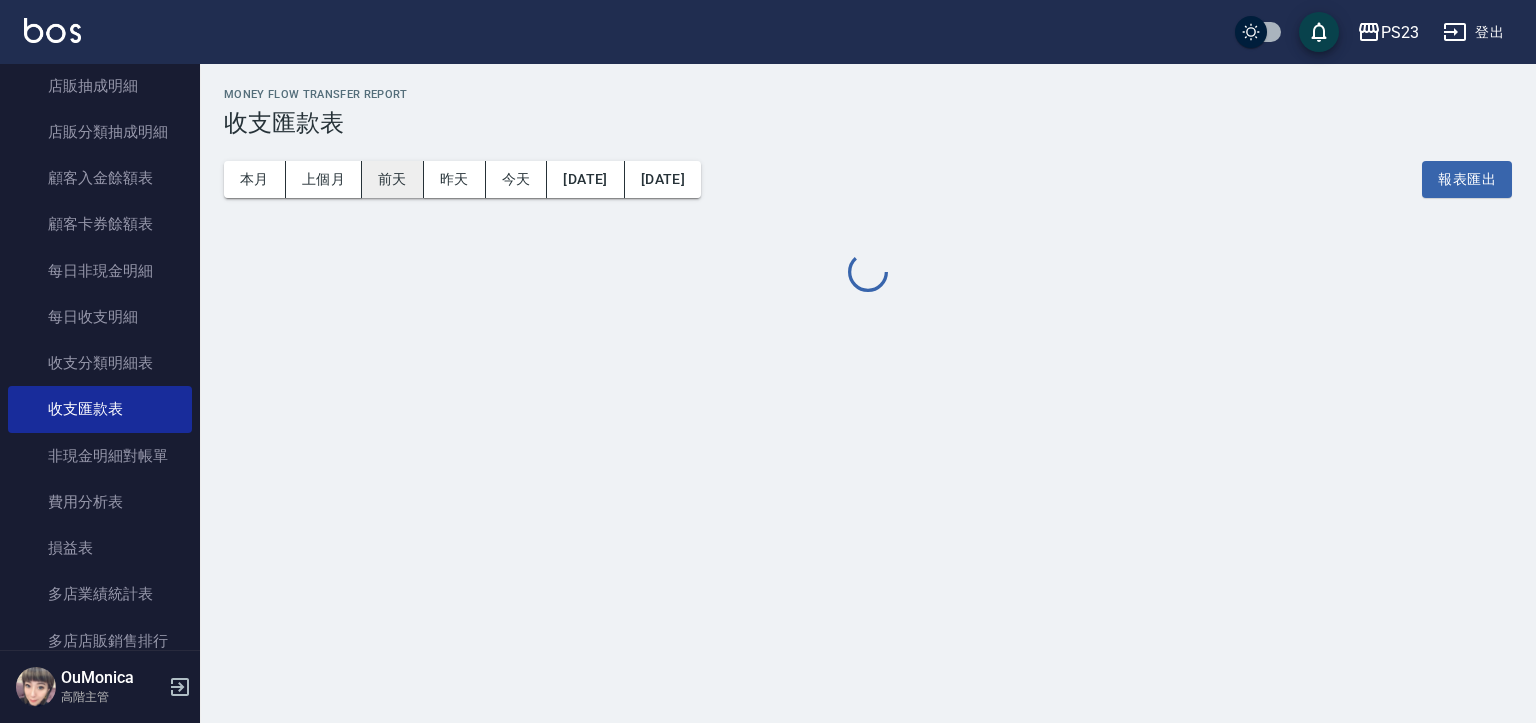 drag, startPoint x: 258, startPoint y: 176, endPoint x: 370, endPoint y: 190, distance: 112.871605 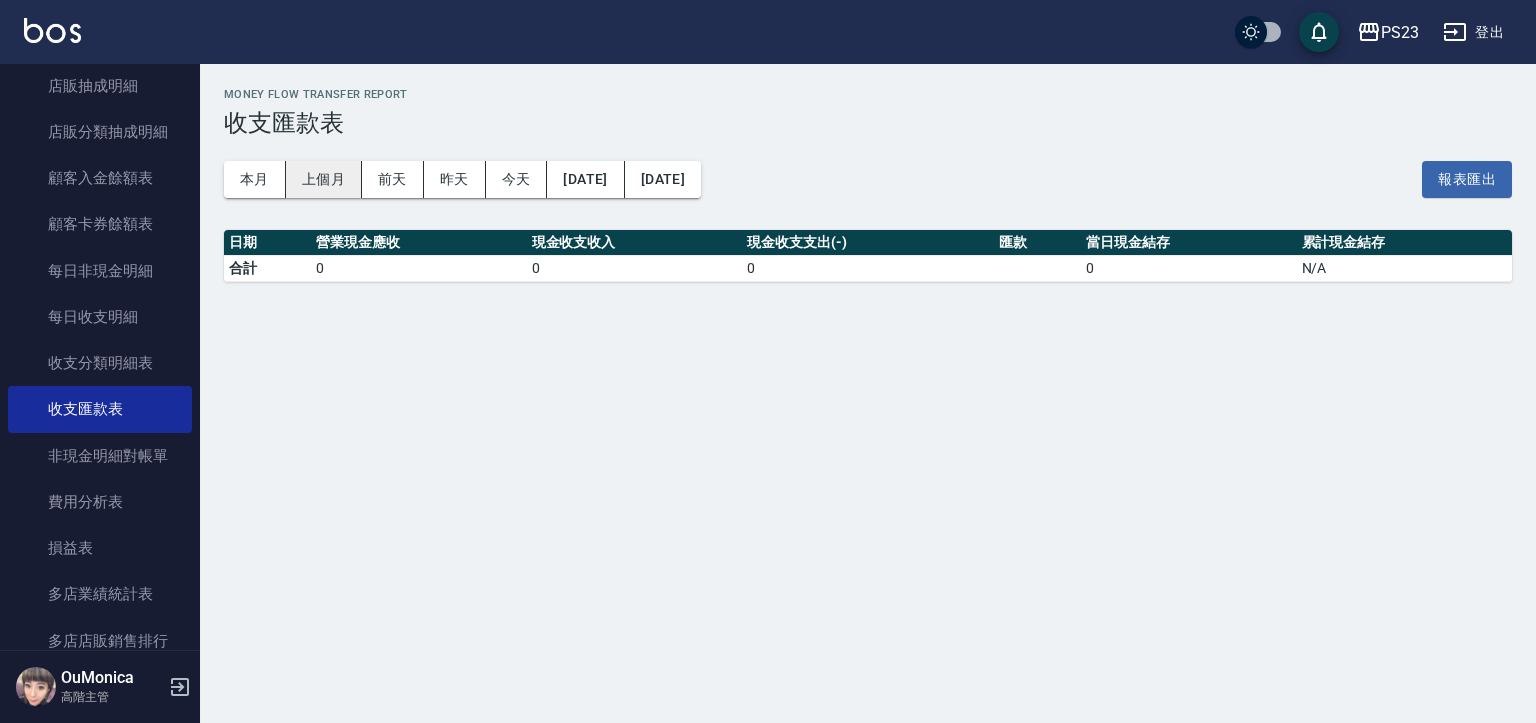 click on "上個月" at bounding box center [324, 179] 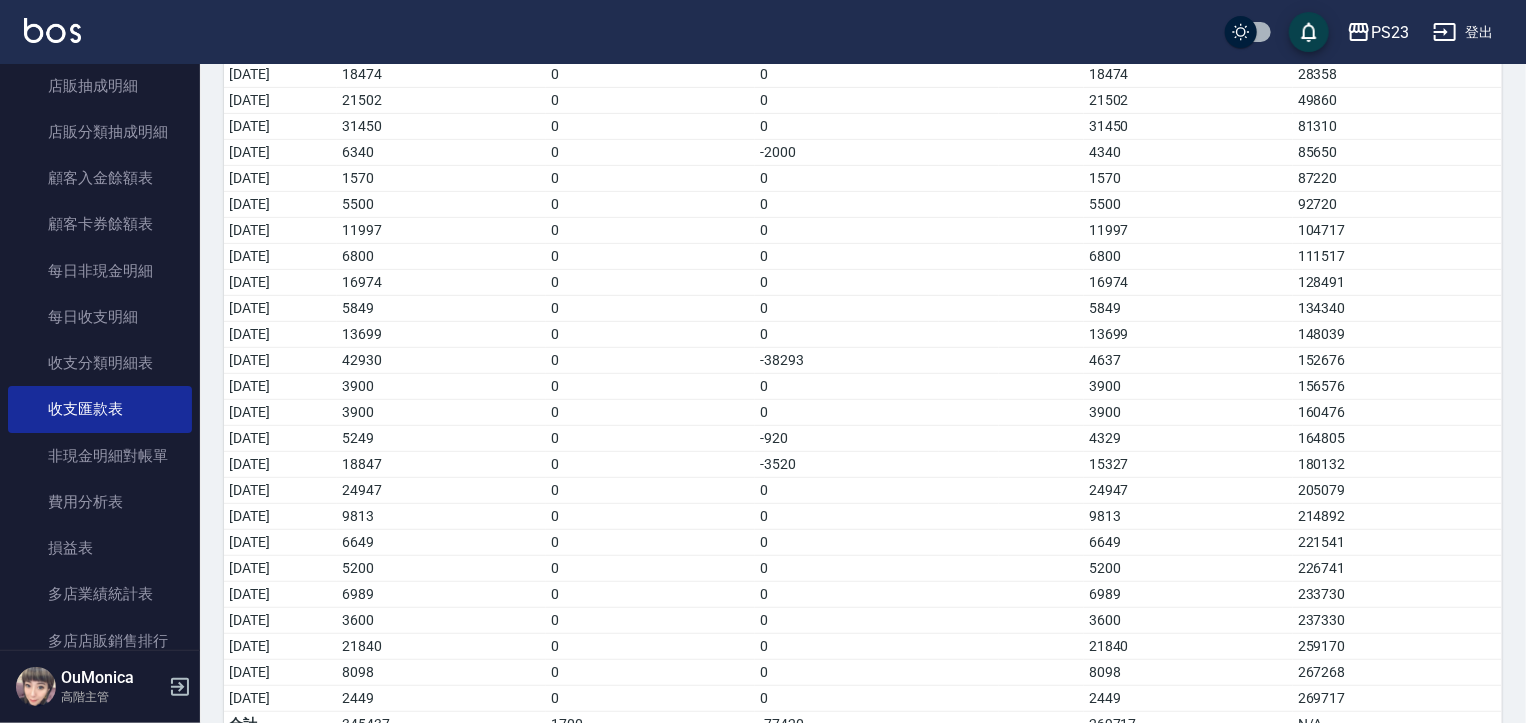 scroll, scrollTop: 356, scrollLeft: 0, axis: vertical 